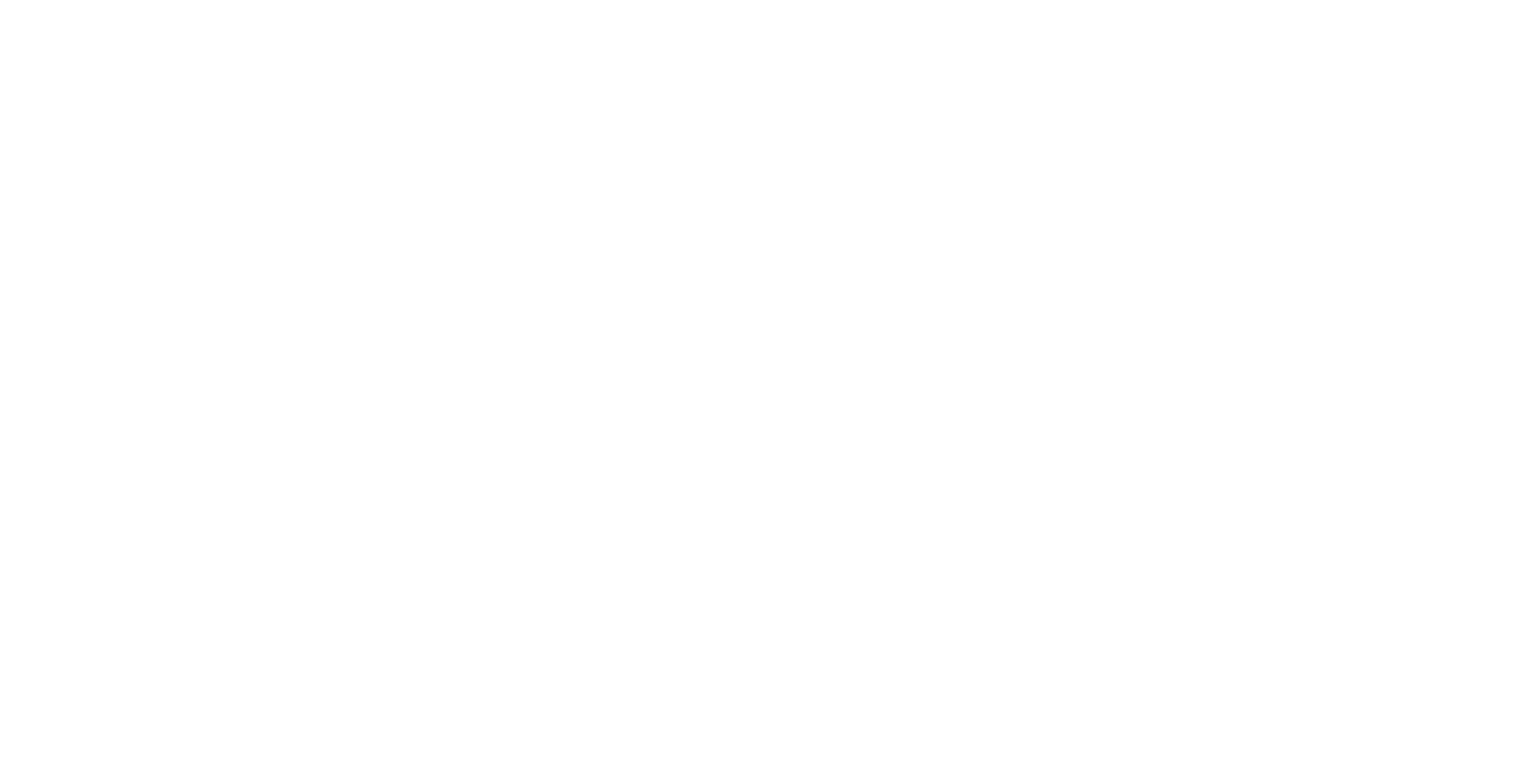 scroll, scrollTop: 0, scrollLeft: 0, axis: both 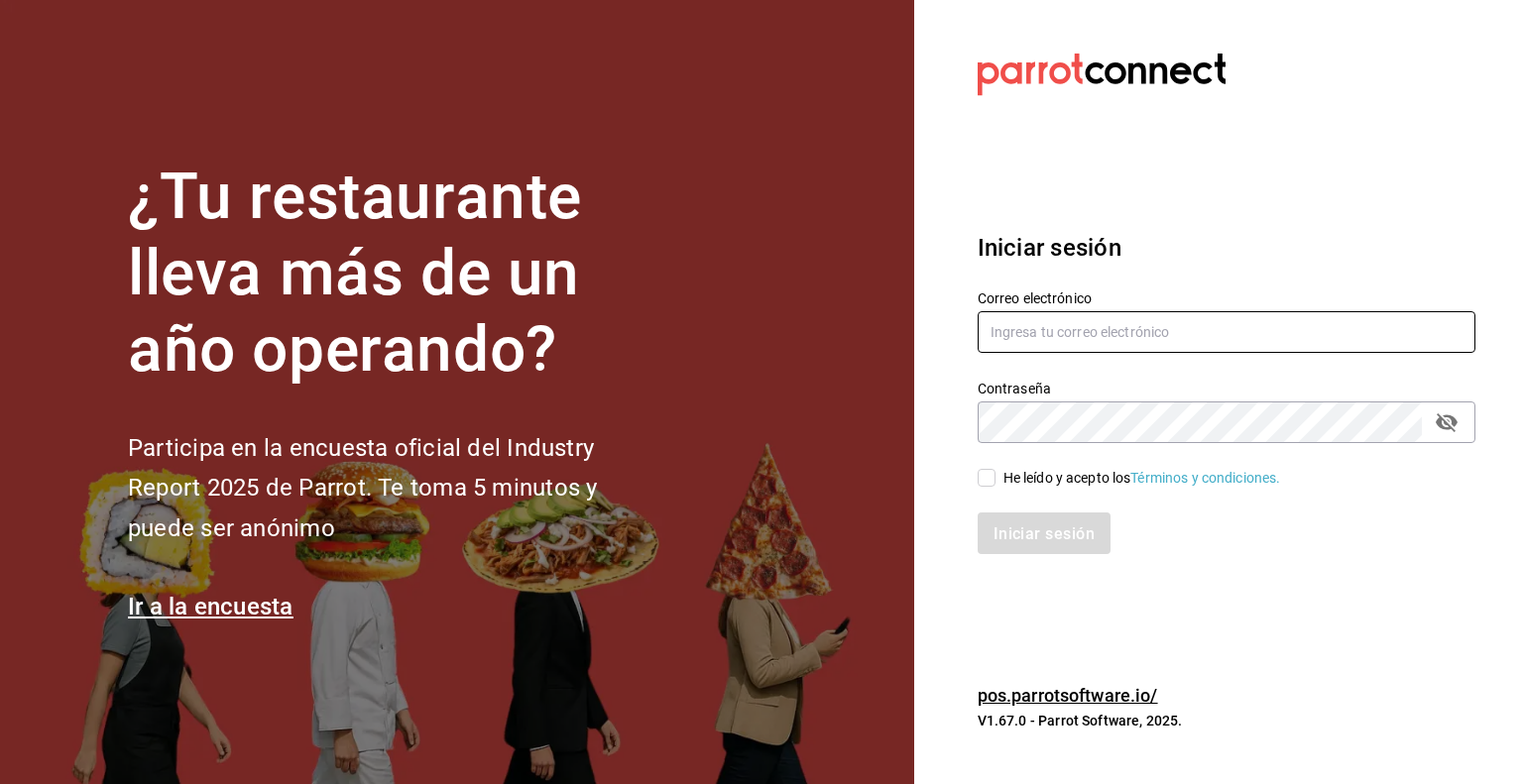 type on "[EMAIL]" 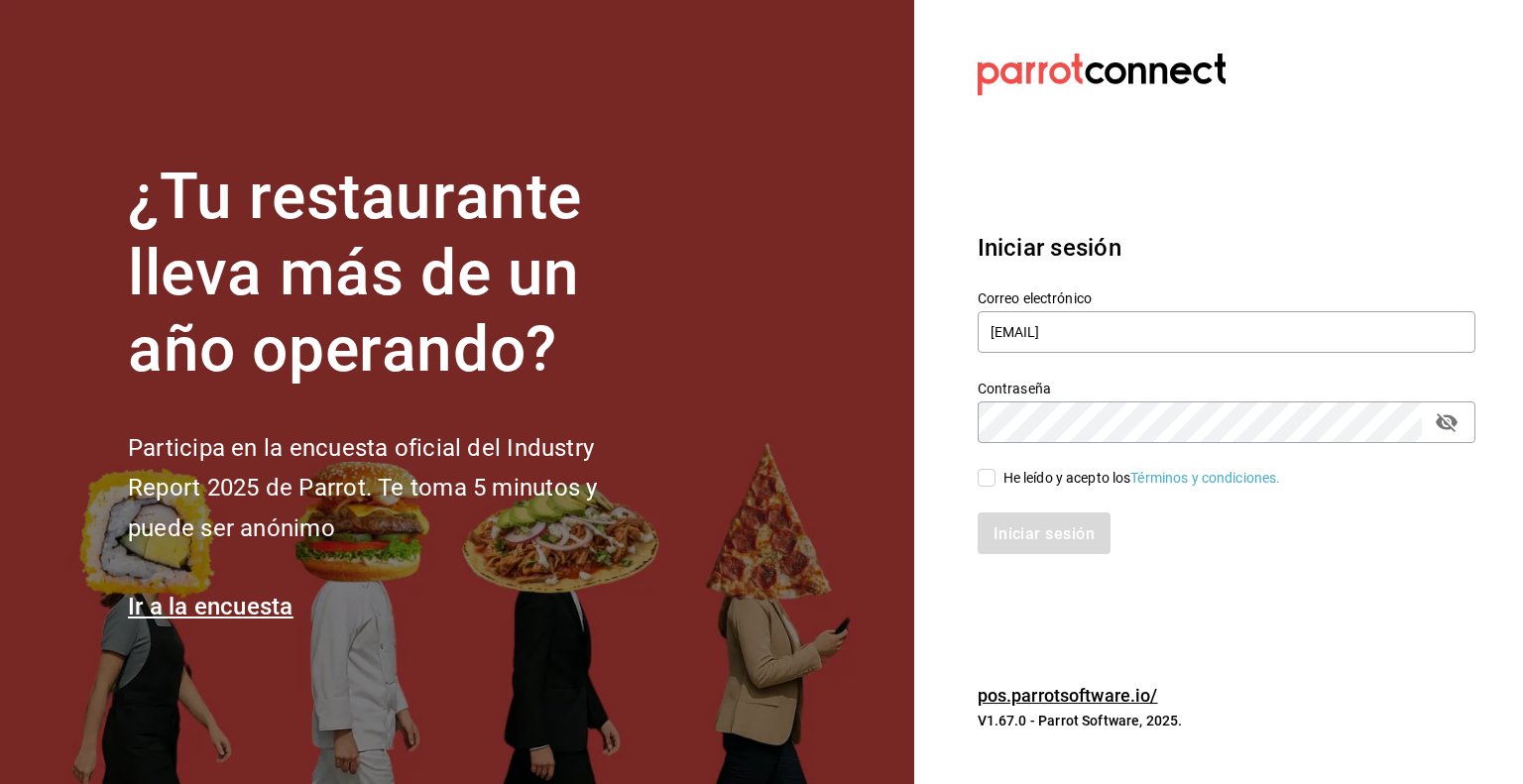 click on "He leído y acepto los  Términos y condiciones." at bounding box center [987, 478] 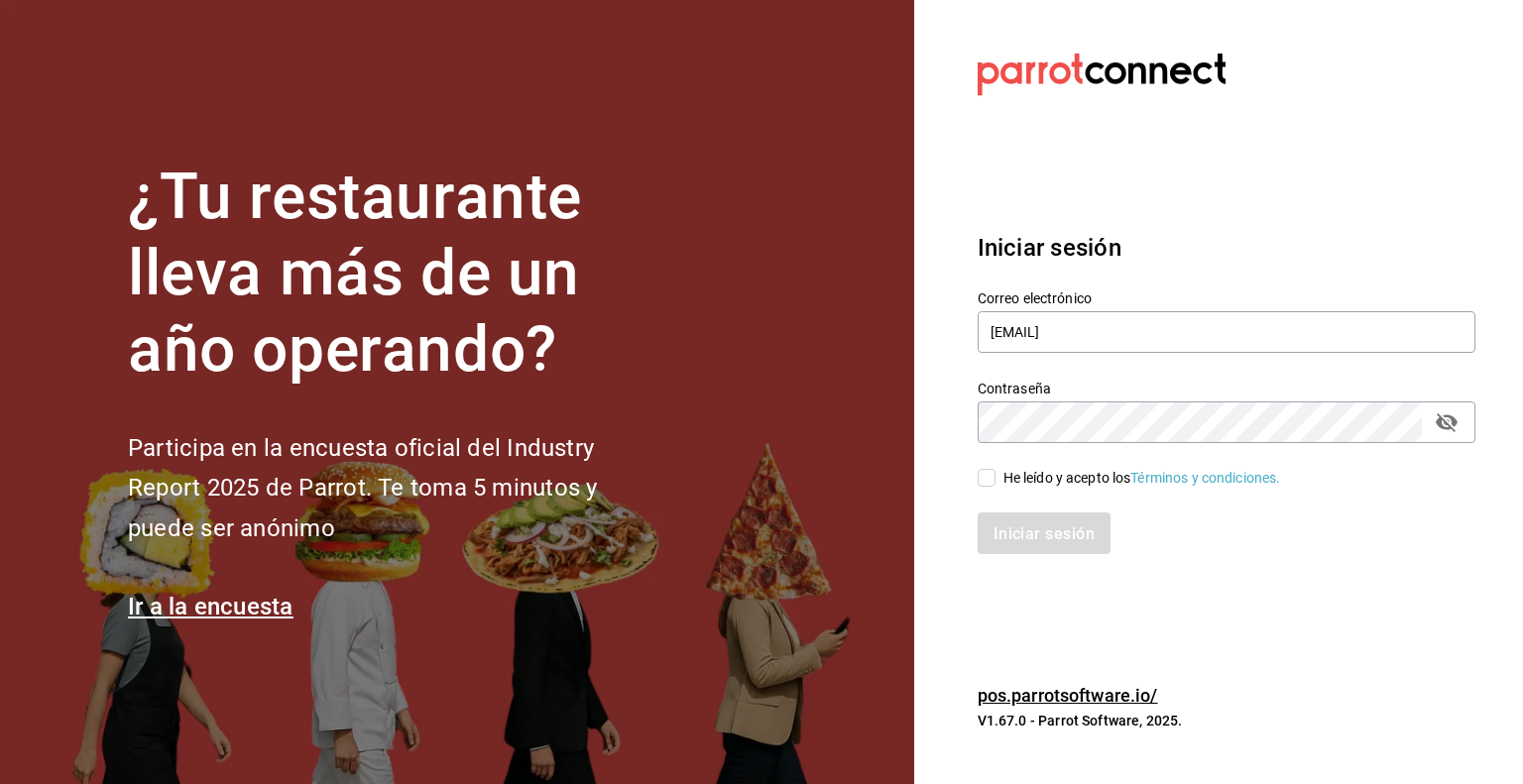 checkbox on "true" 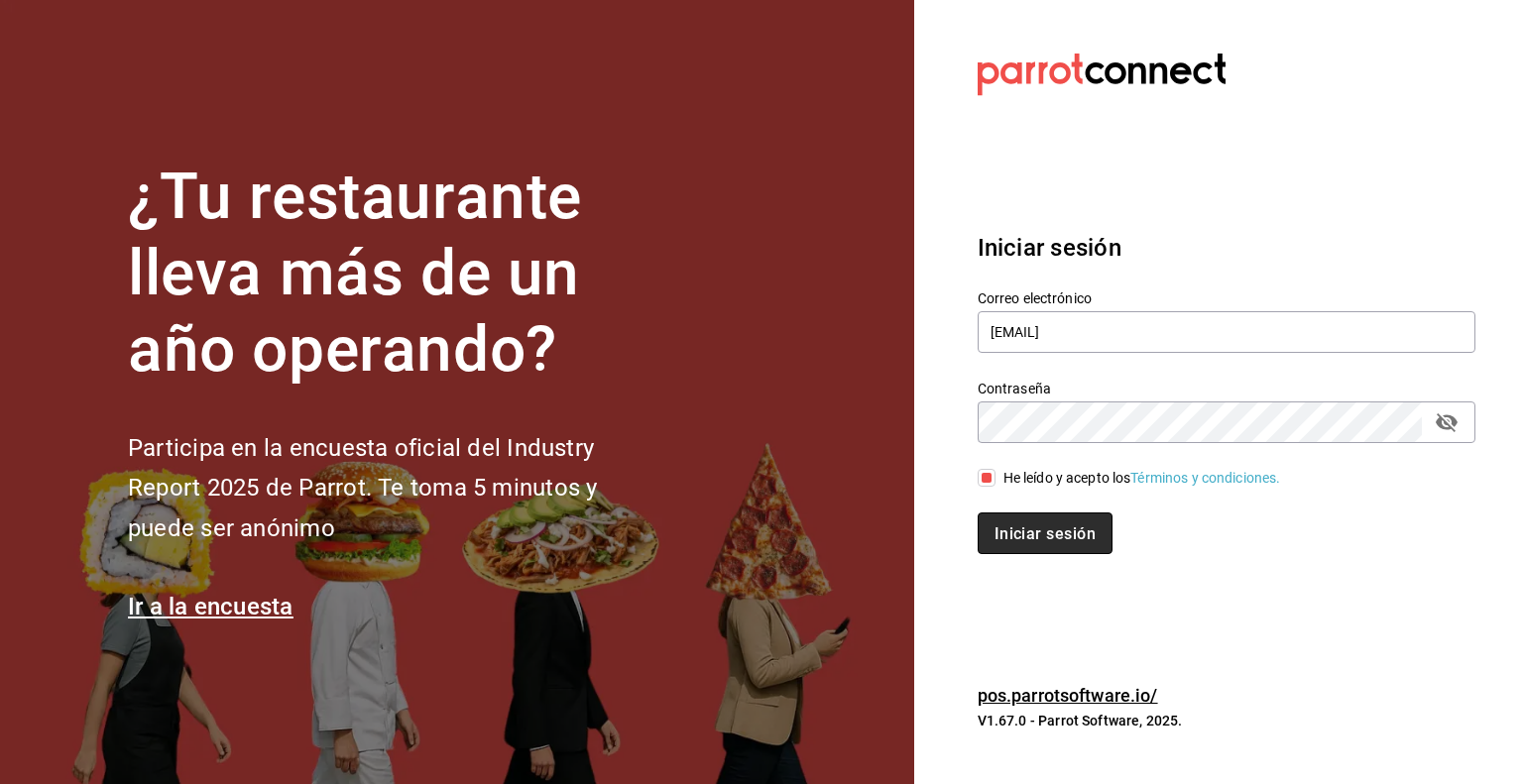 click on "Iniciar sesión" at bounding box center (1045, 532) 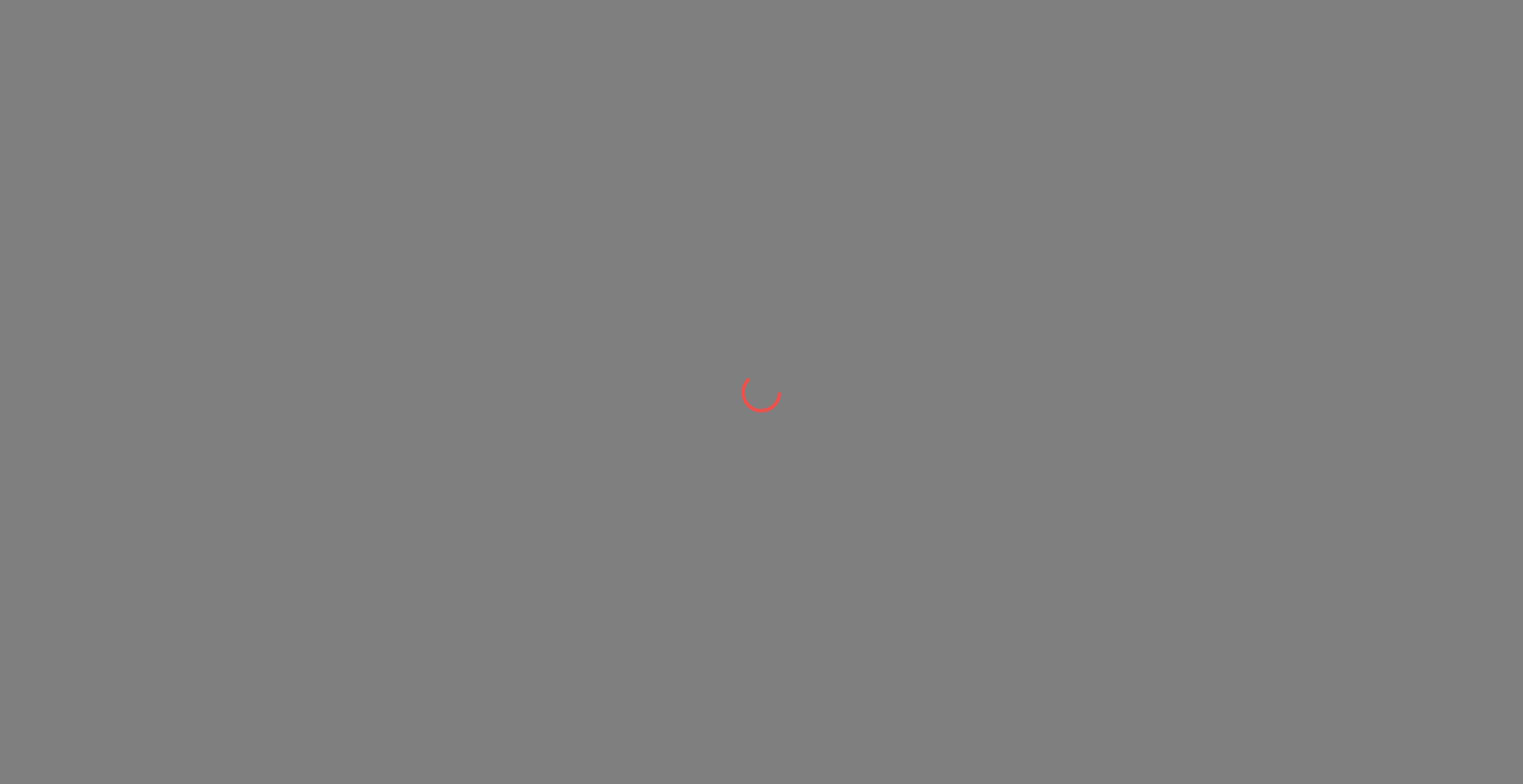 scroll, scrollTop: 0, scrollLeft: 0, axis: both 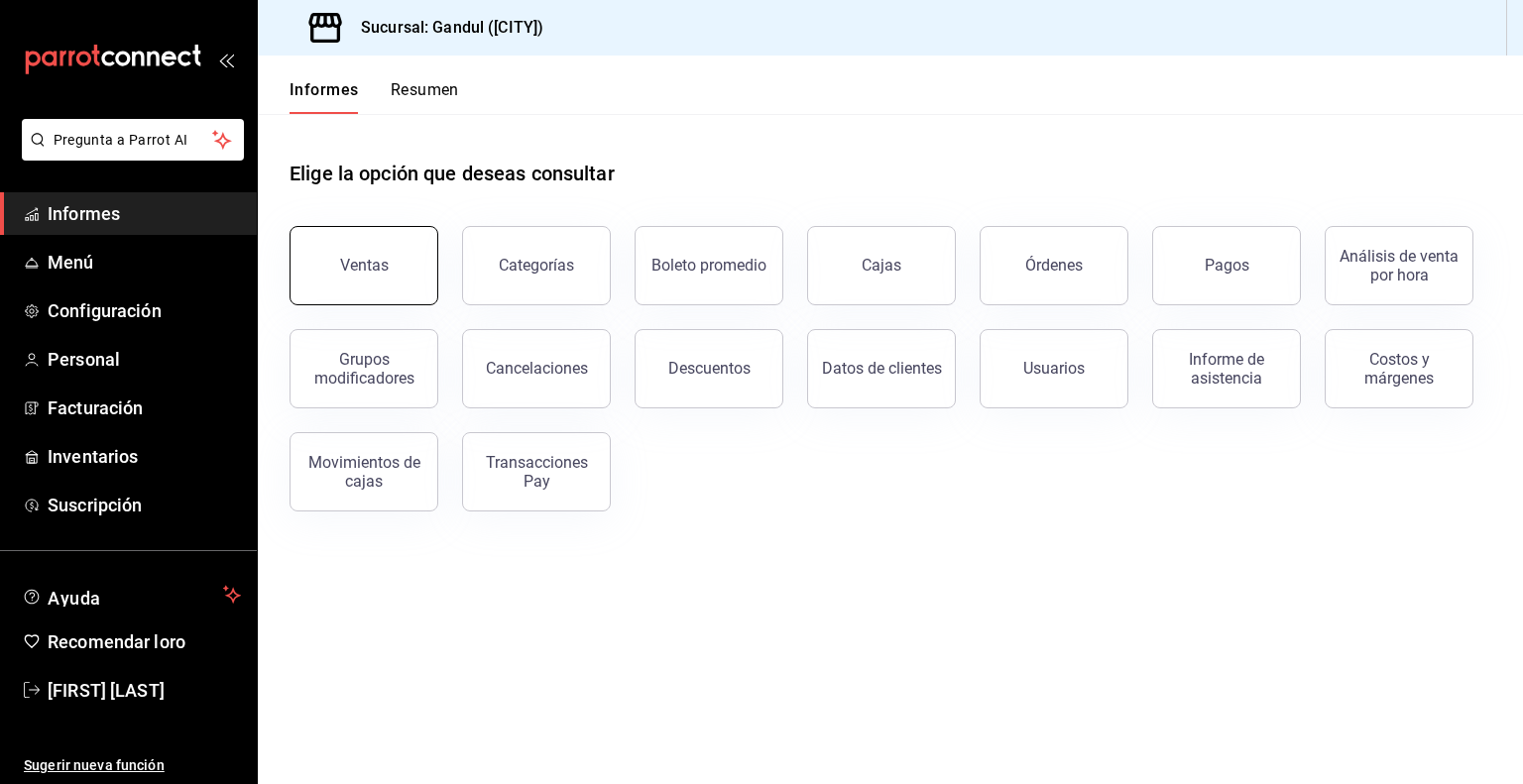 click on "Ventas" at bounding box center (364, 266) 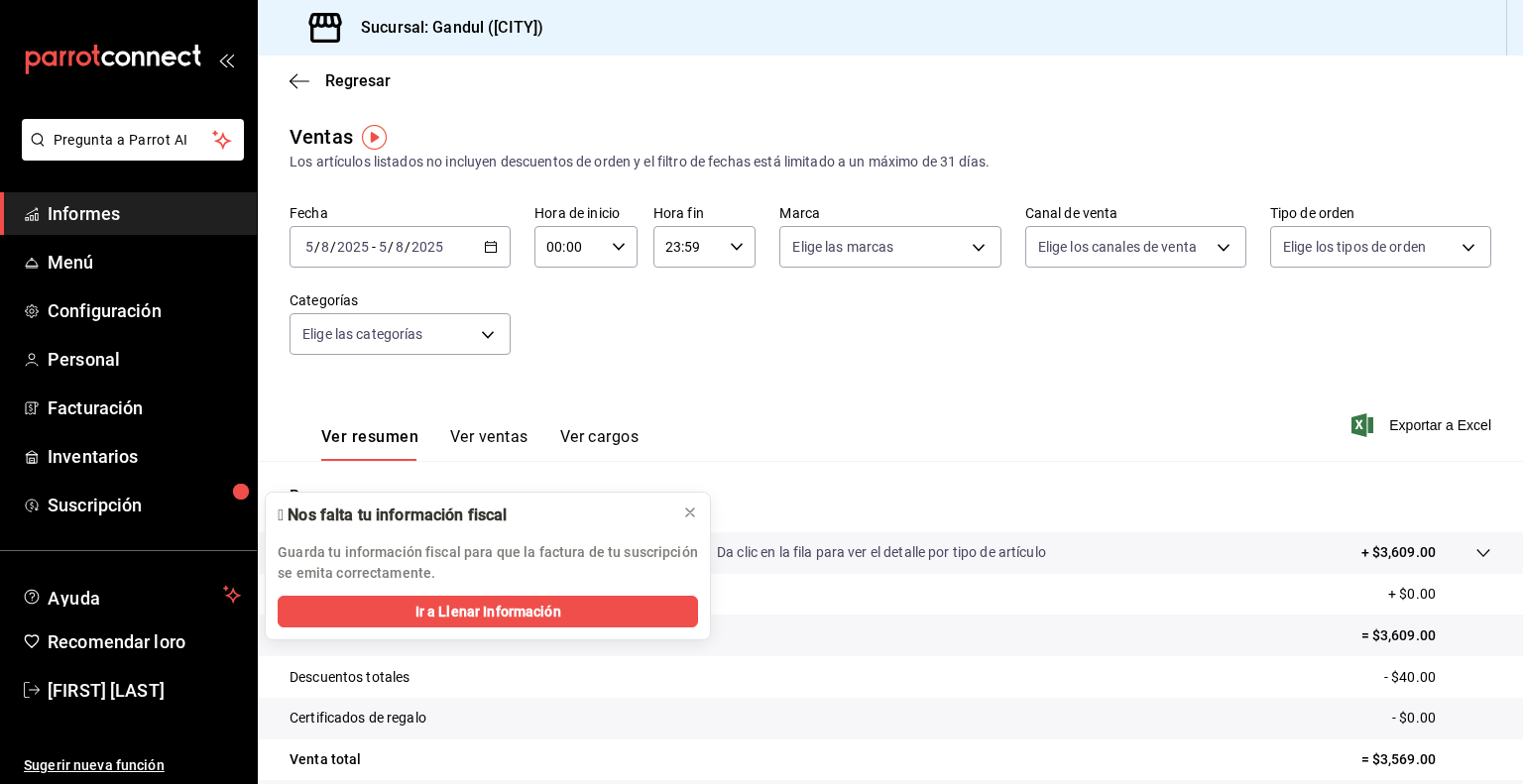 click 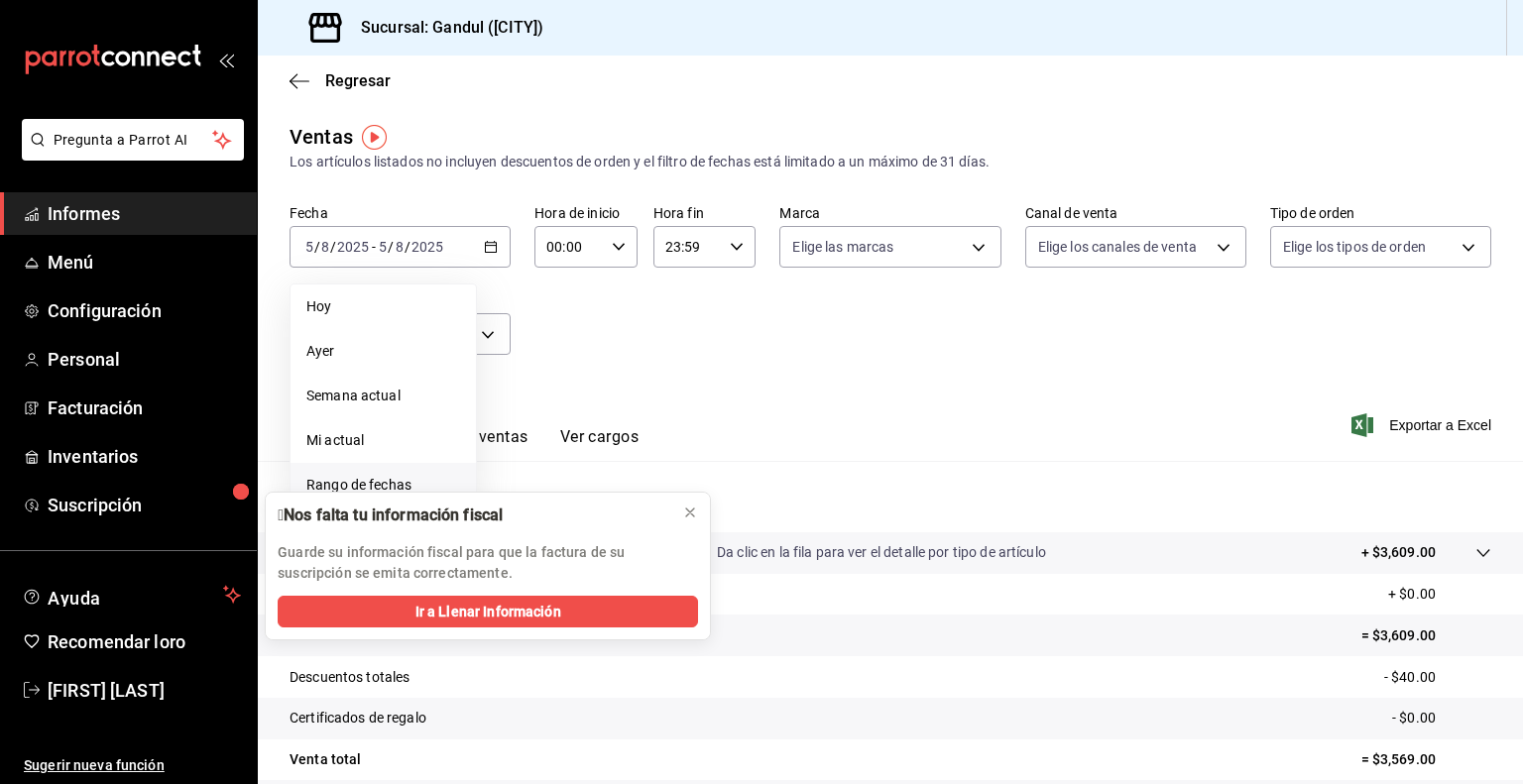 click on "Rango de fechas" at bounding box center (383, 485) 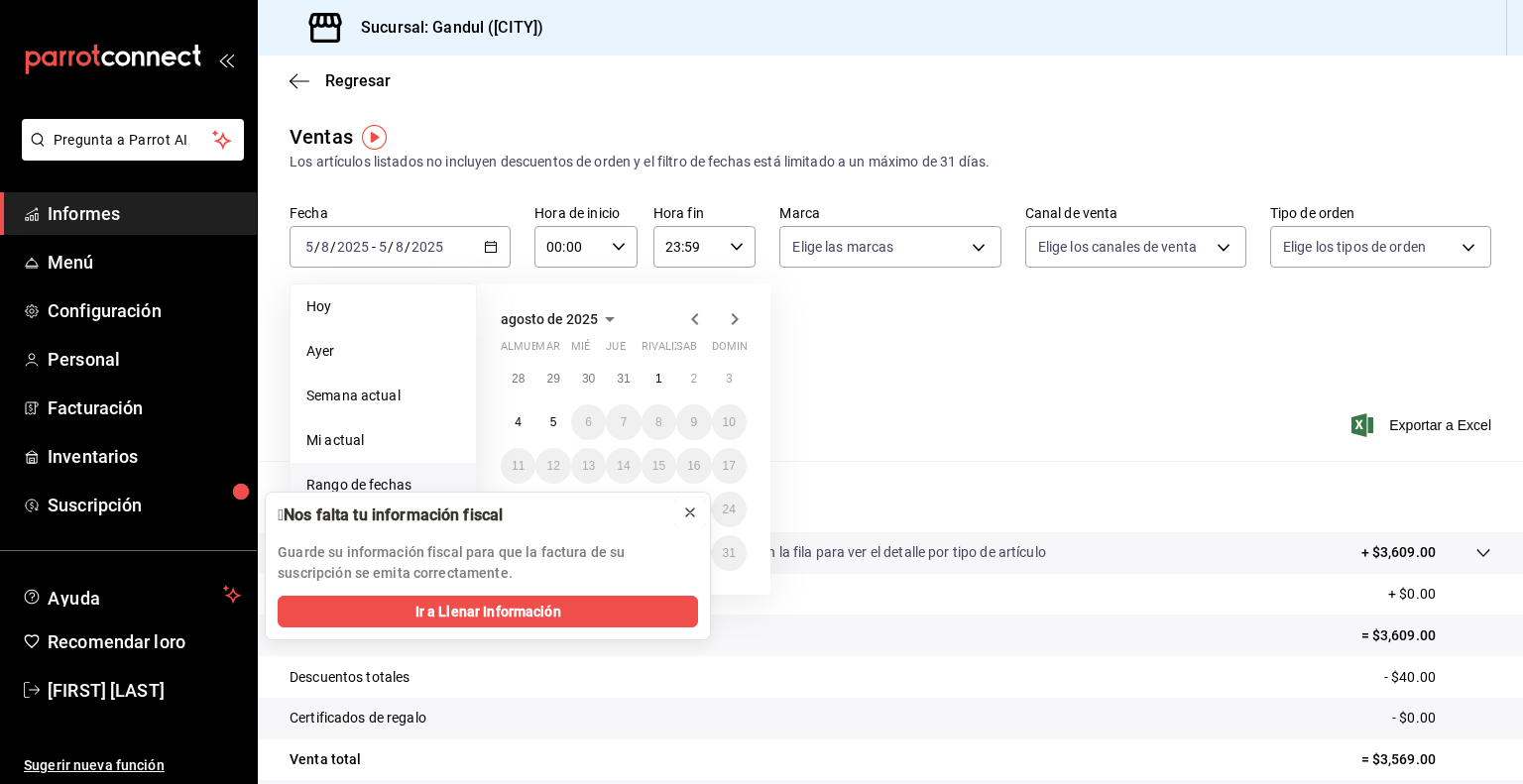 click 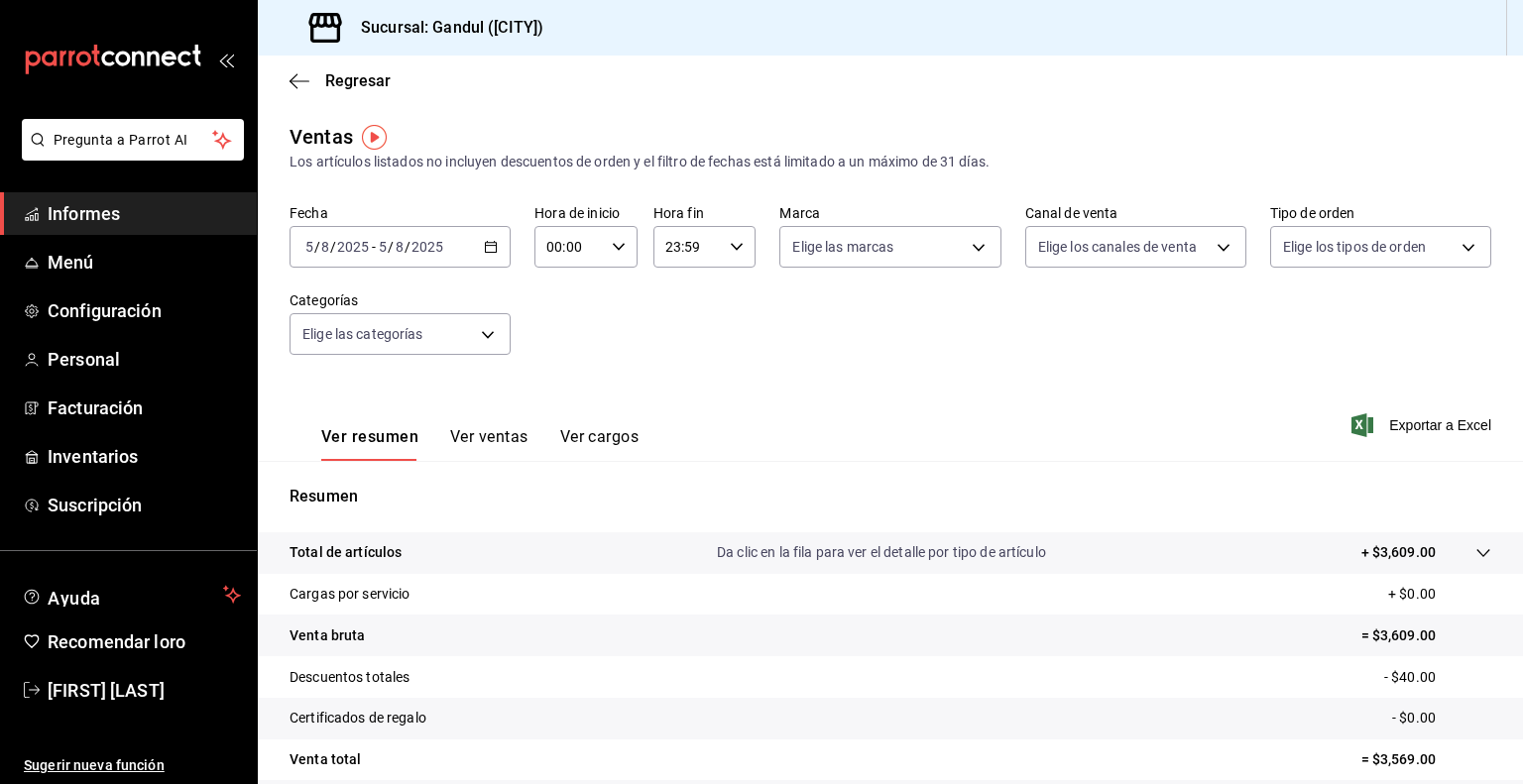 click on "2025-08-05 5 / 8 / 2025 - 2025-08-05 5 / 8 / 2025" at bounding box center [400, 247] 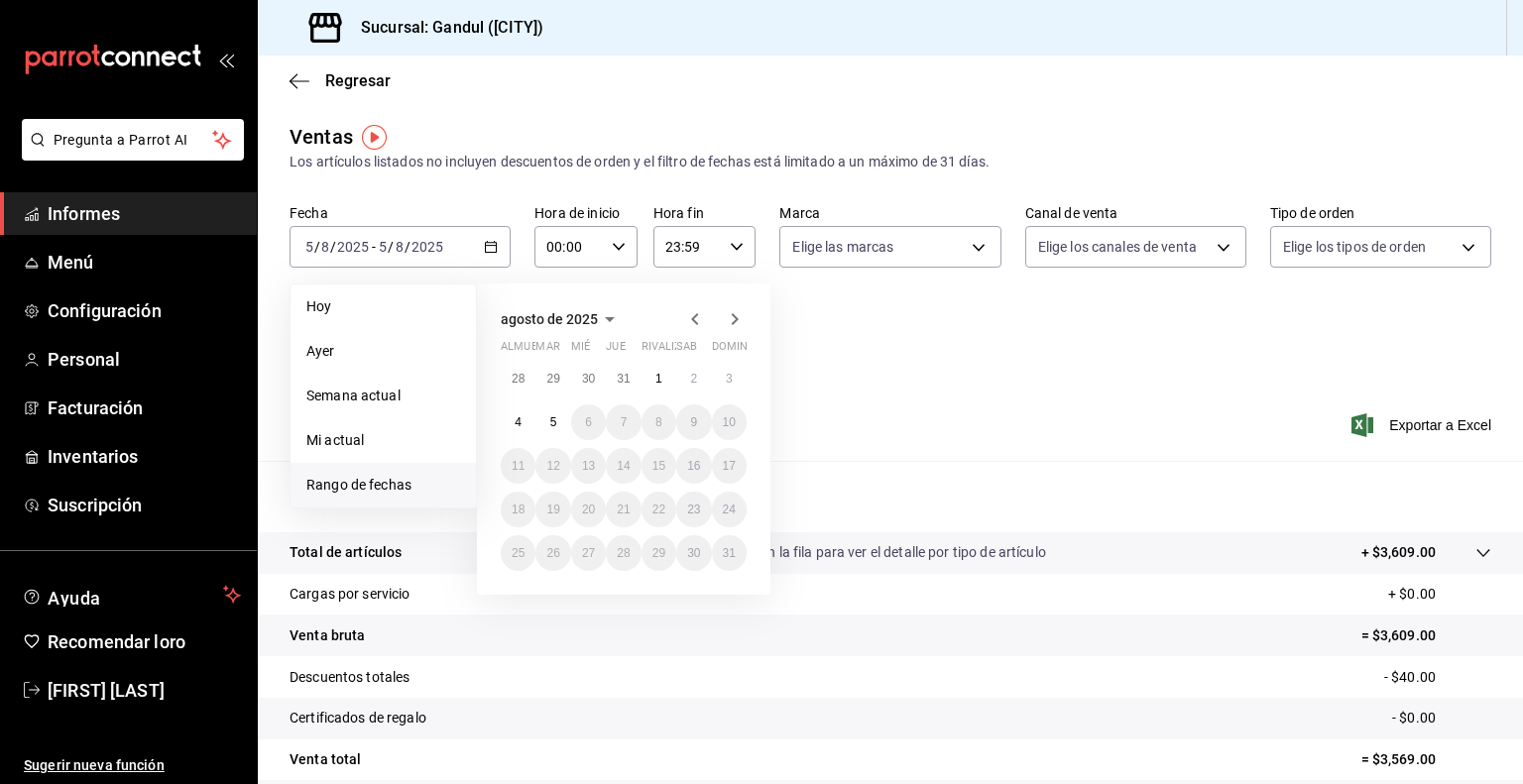 click 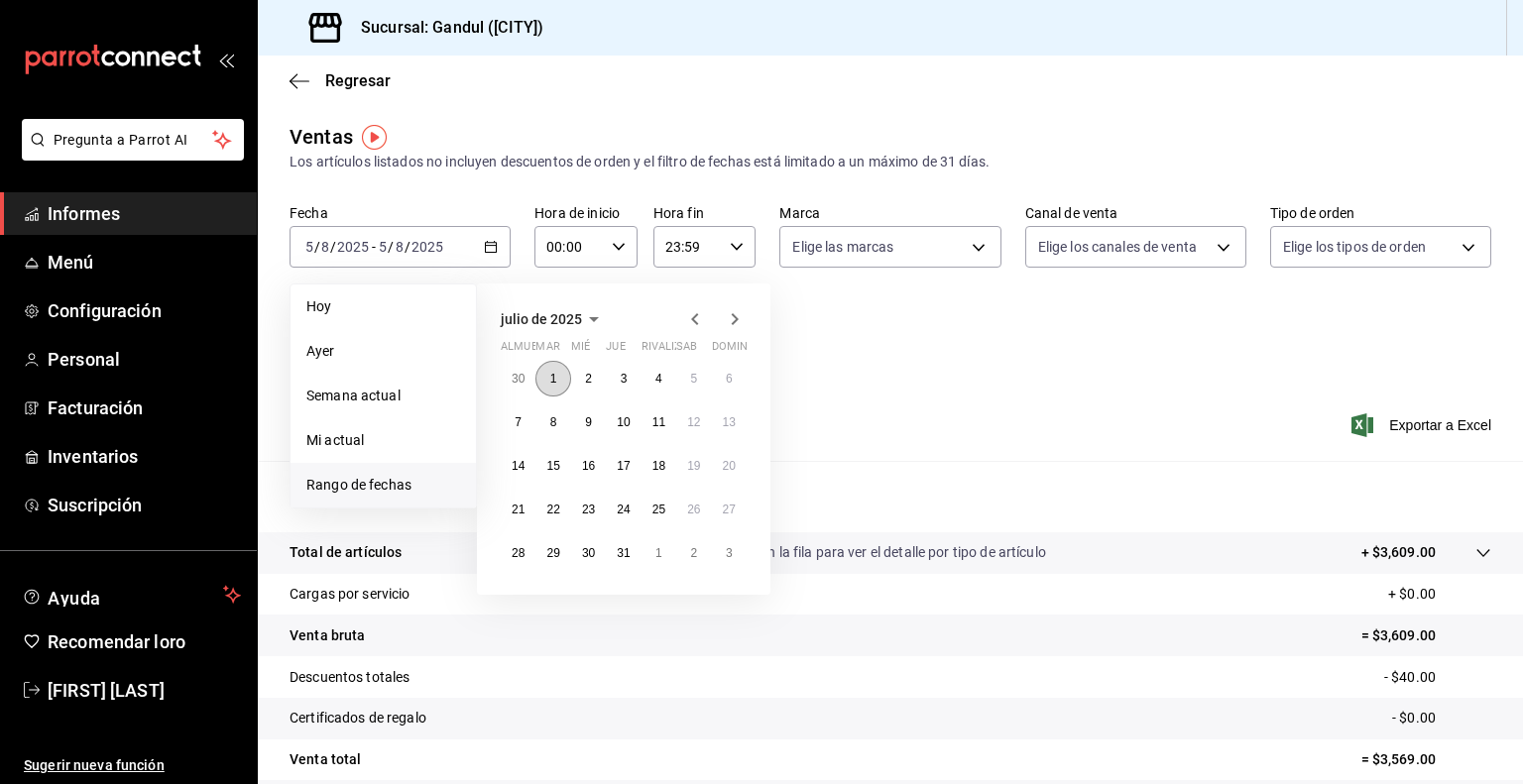 click on "1" at bounding box center (553, 379) 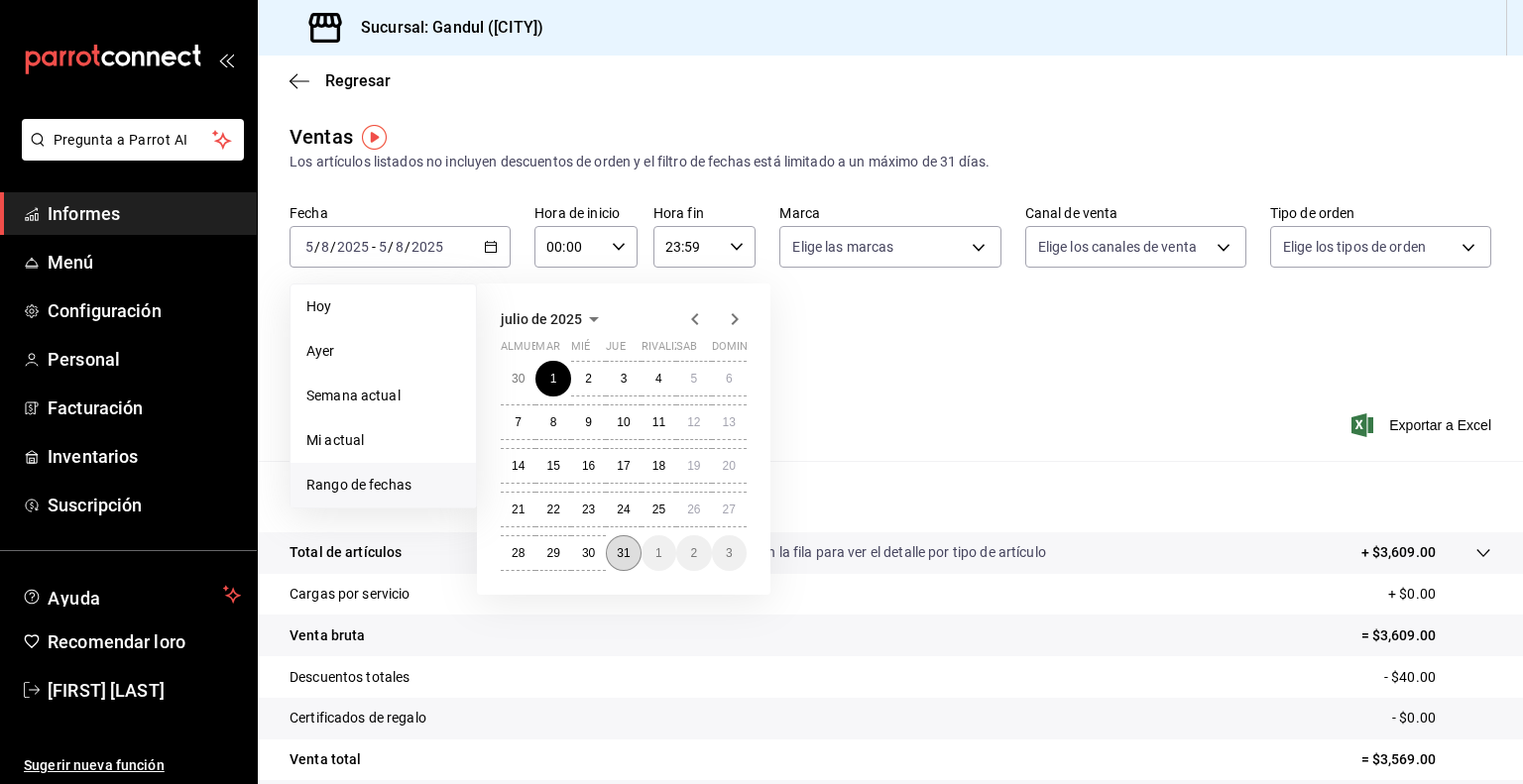 click on "31" at bounding box center (623, 553) 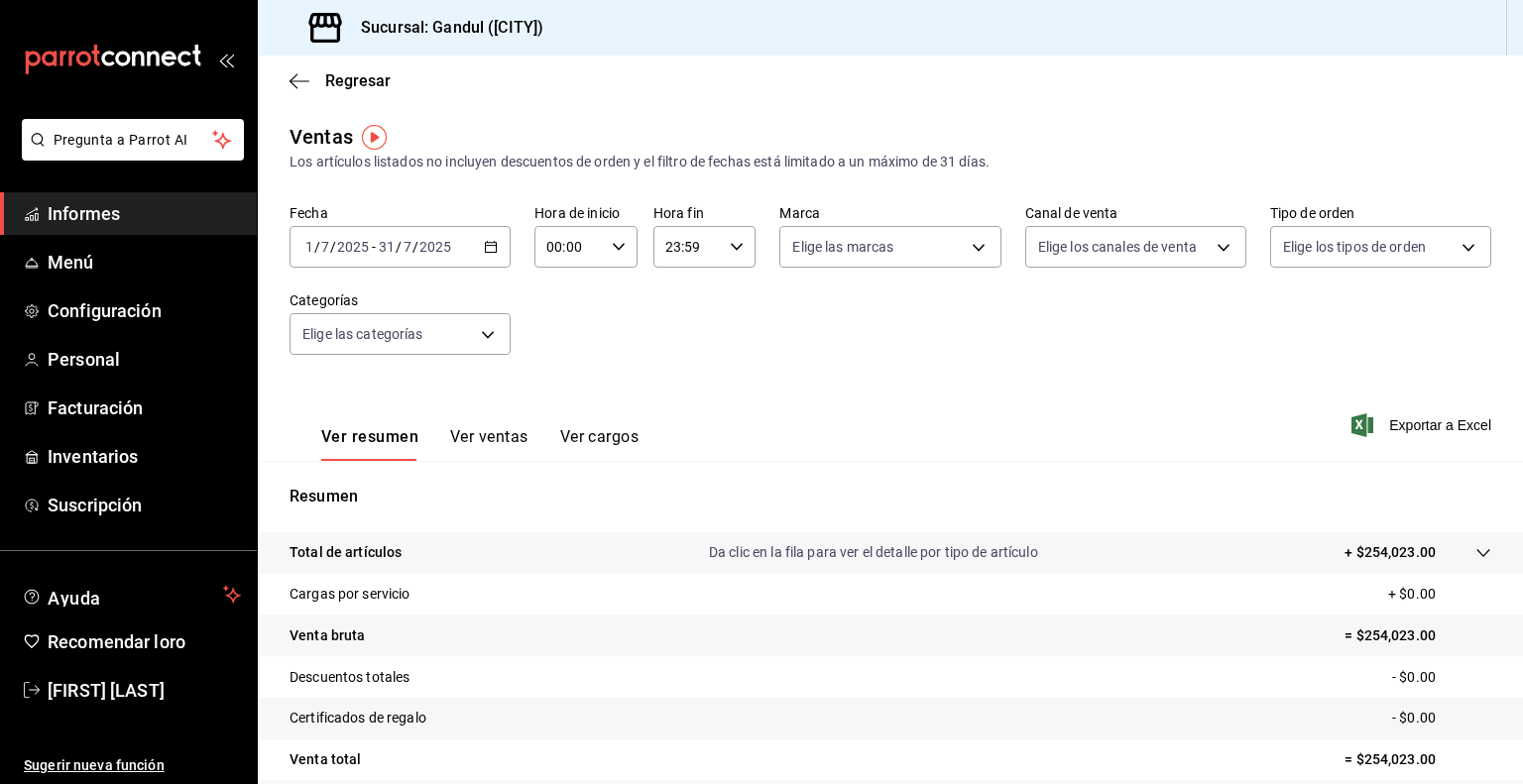 click on "2025-07-01 1 / 7 / 2025 - 2025-07-31 31 / 7 / 2025" at bounding box center (400, 247) 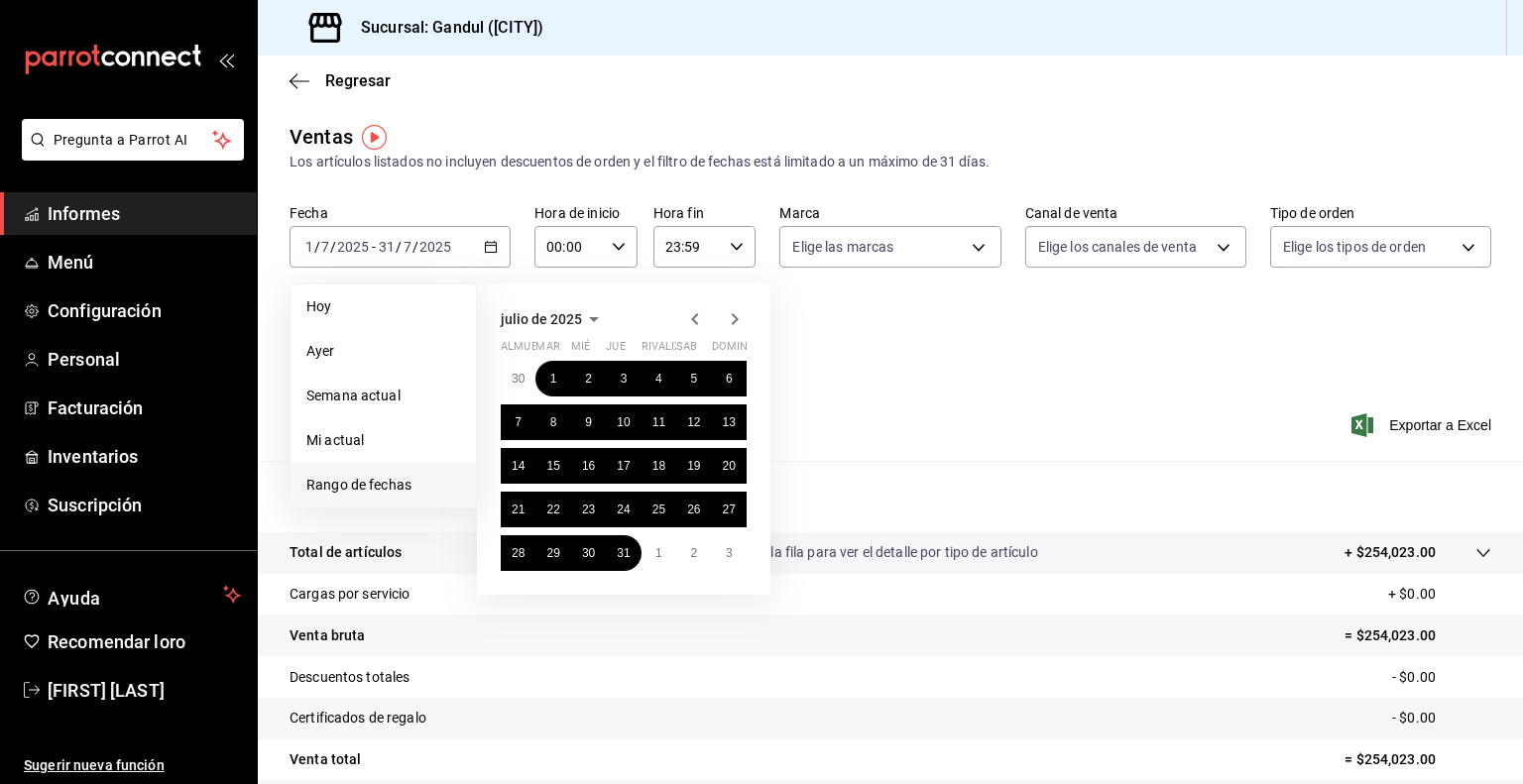 click 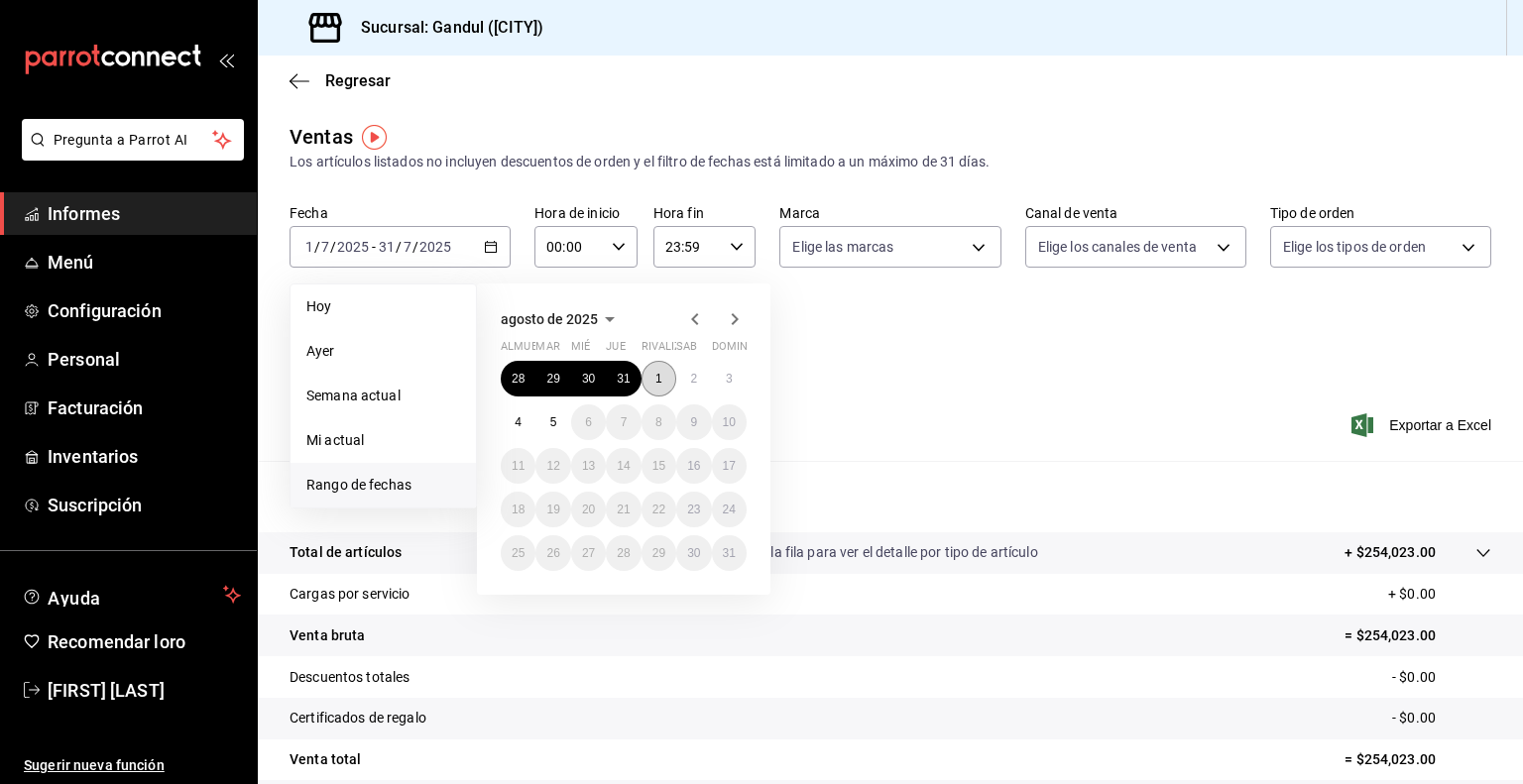 click on "1" at bounding box center [658, 379] 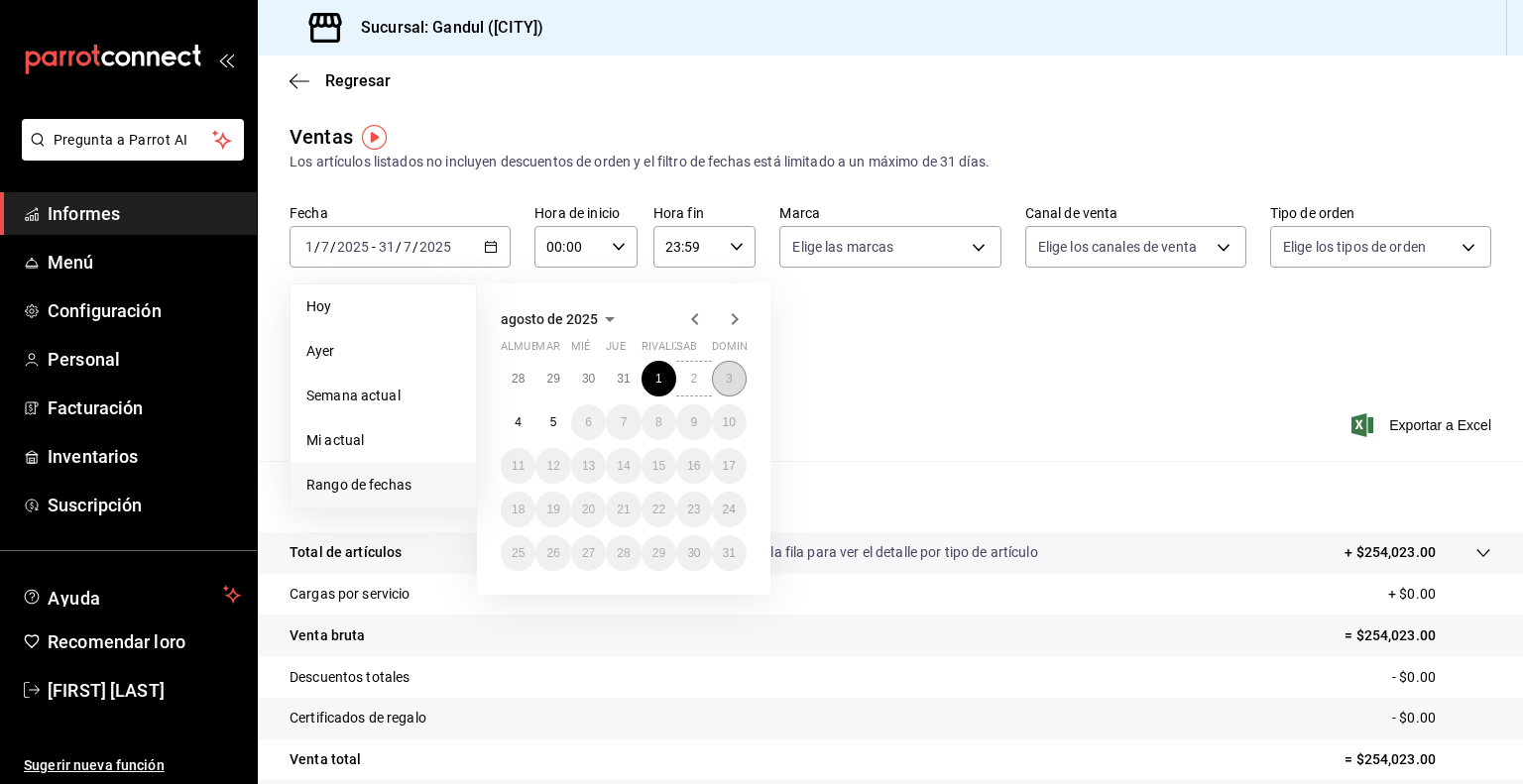 click on "3" at bounding box center (729, 379) 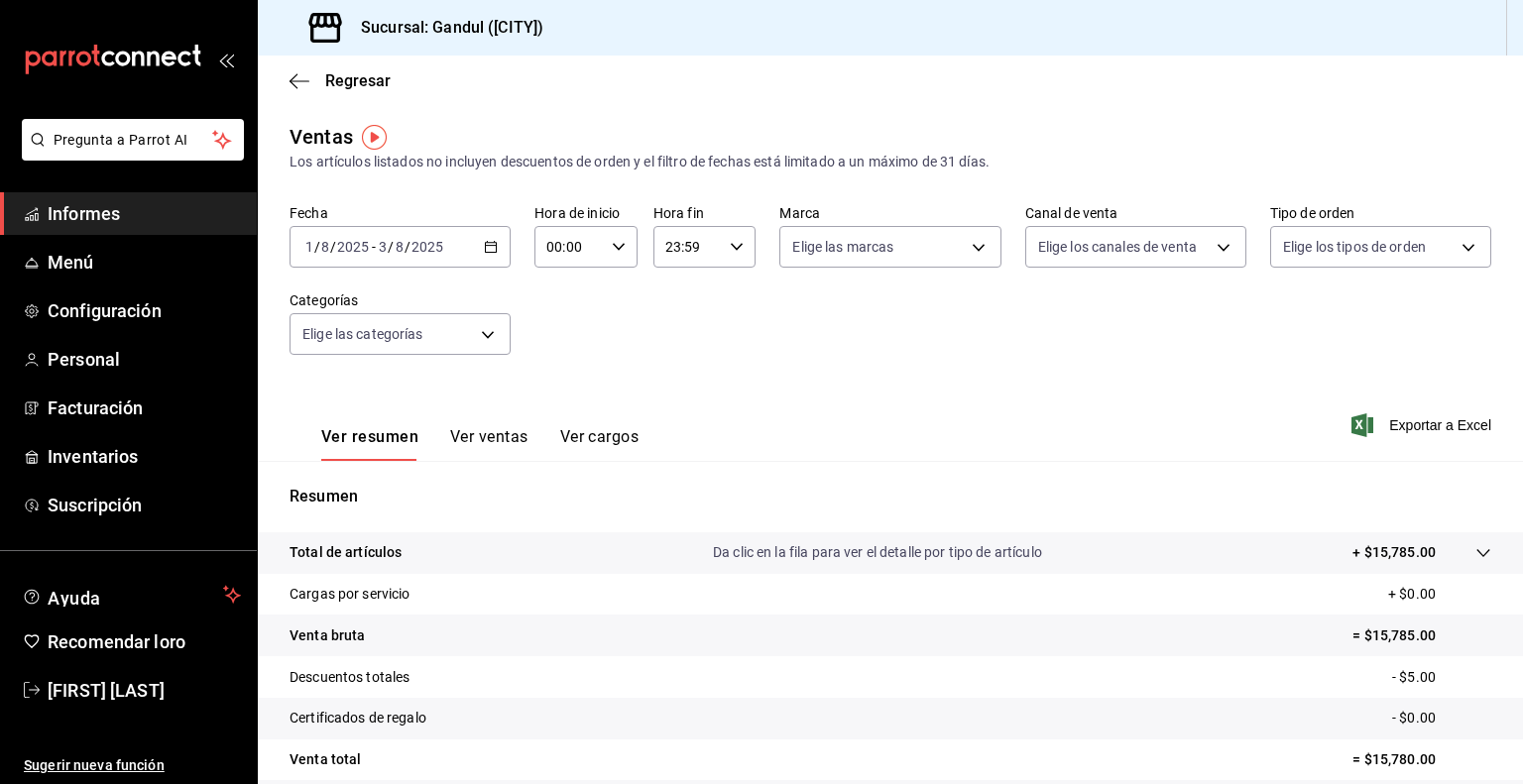 click on "2025-08-01 1 / 8 / 2025 - 2025-08-03 3 / 8 / 2025" at bounding box center (400, 247) 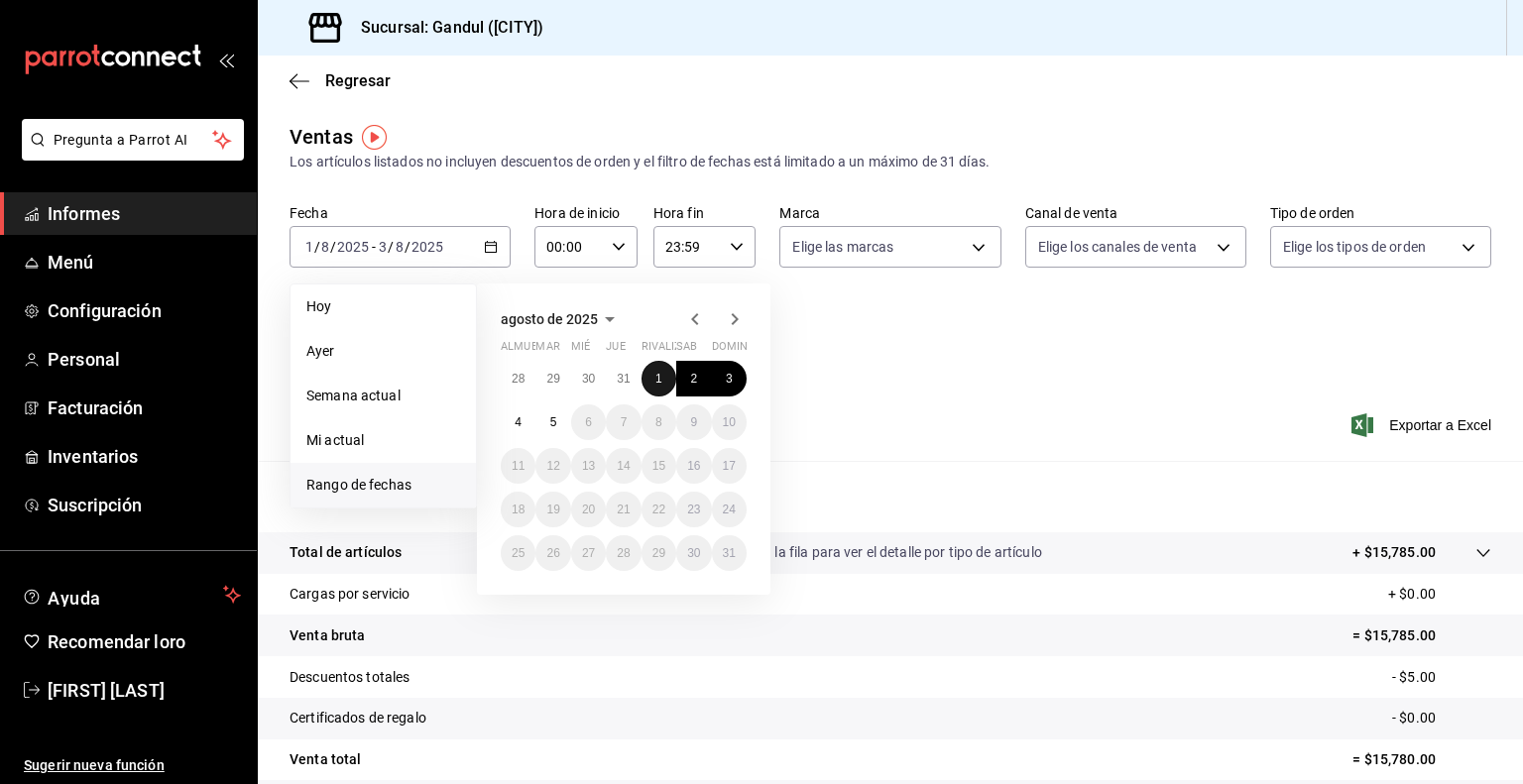 click on "1" at bounding box center (658, 379) 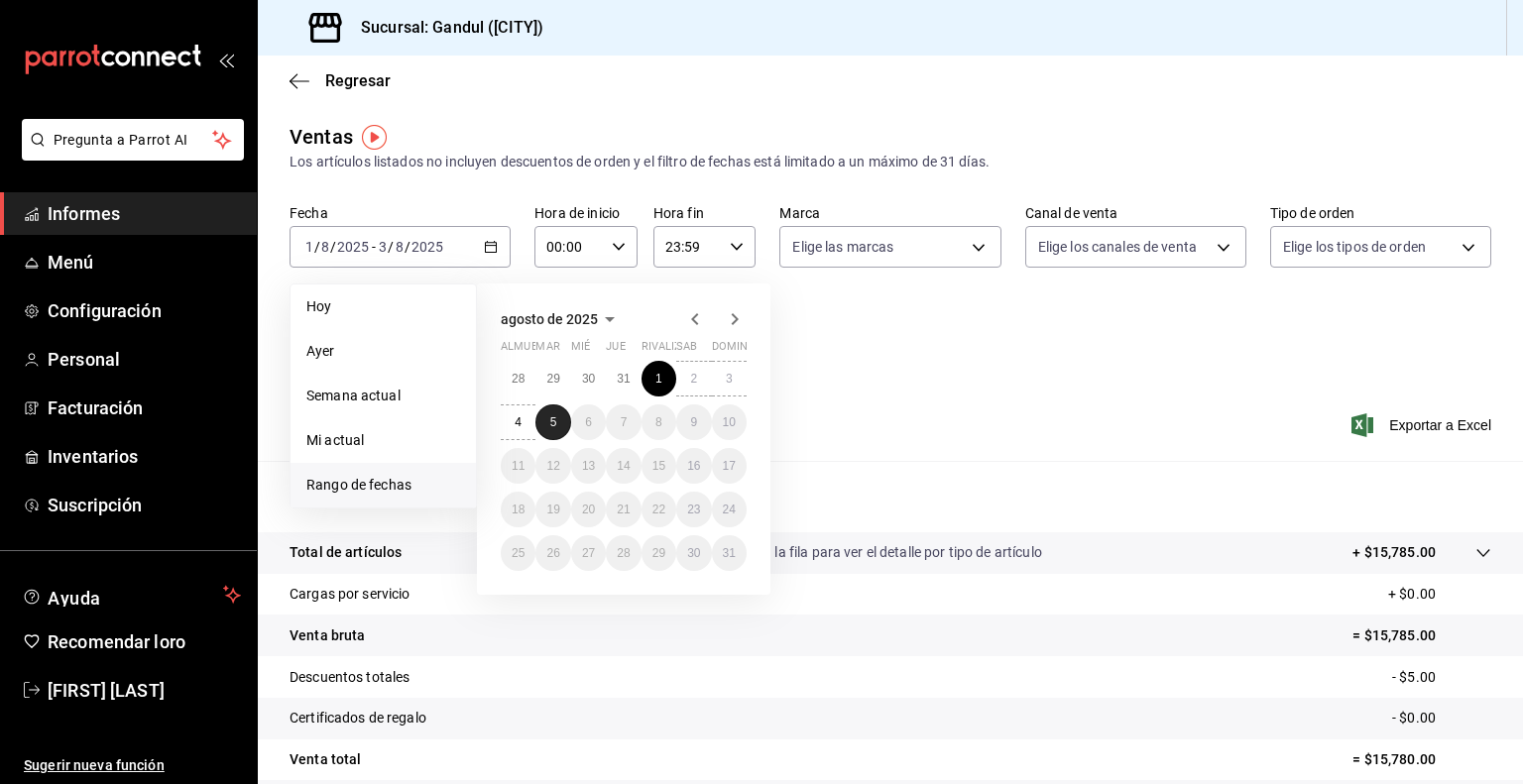 click on "5" at bounding box center (553, 422) 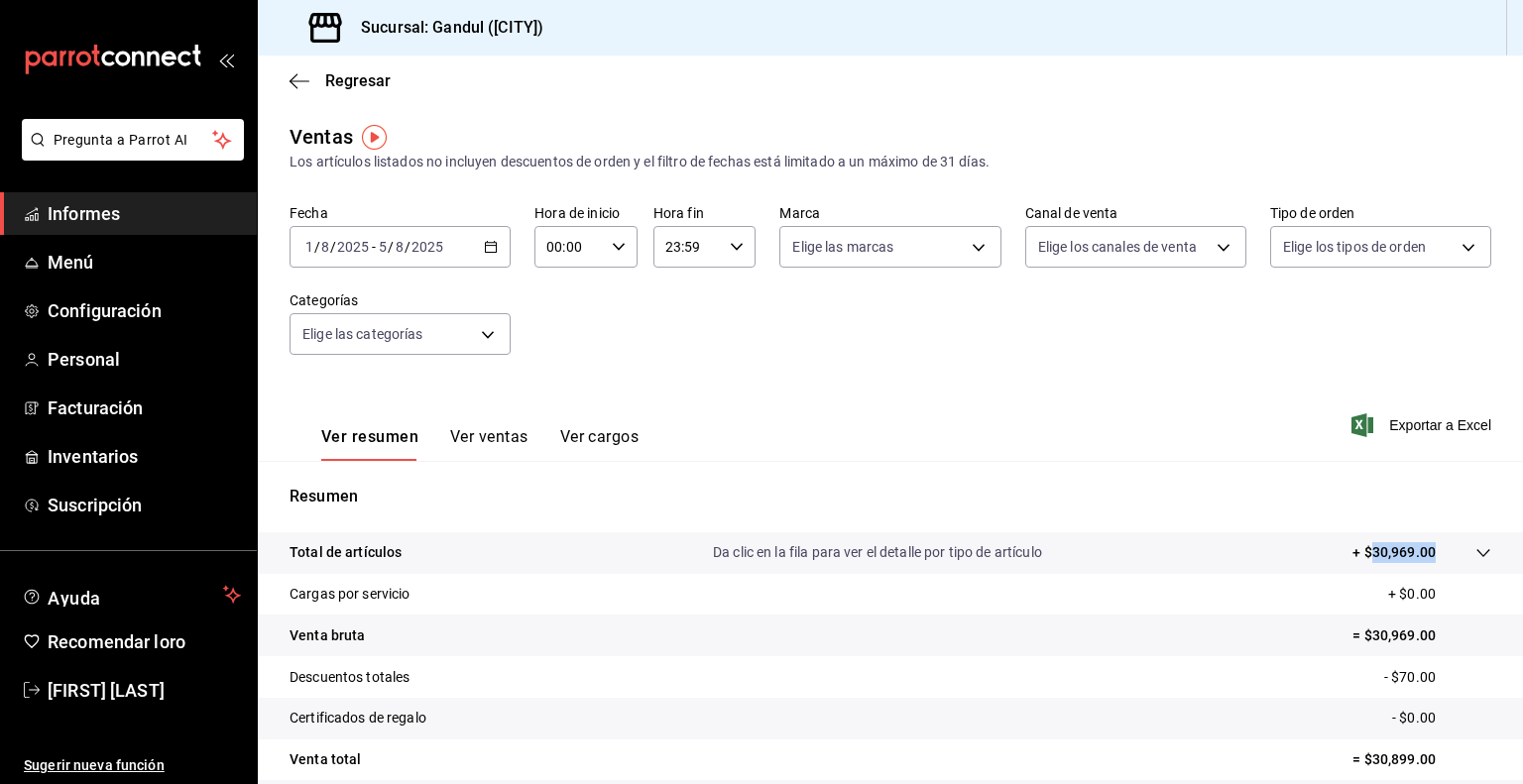 drag, startPoint x: 1360, startPoint y: 552, endPoint x: 1424, endPoint y: 552, distance: 64 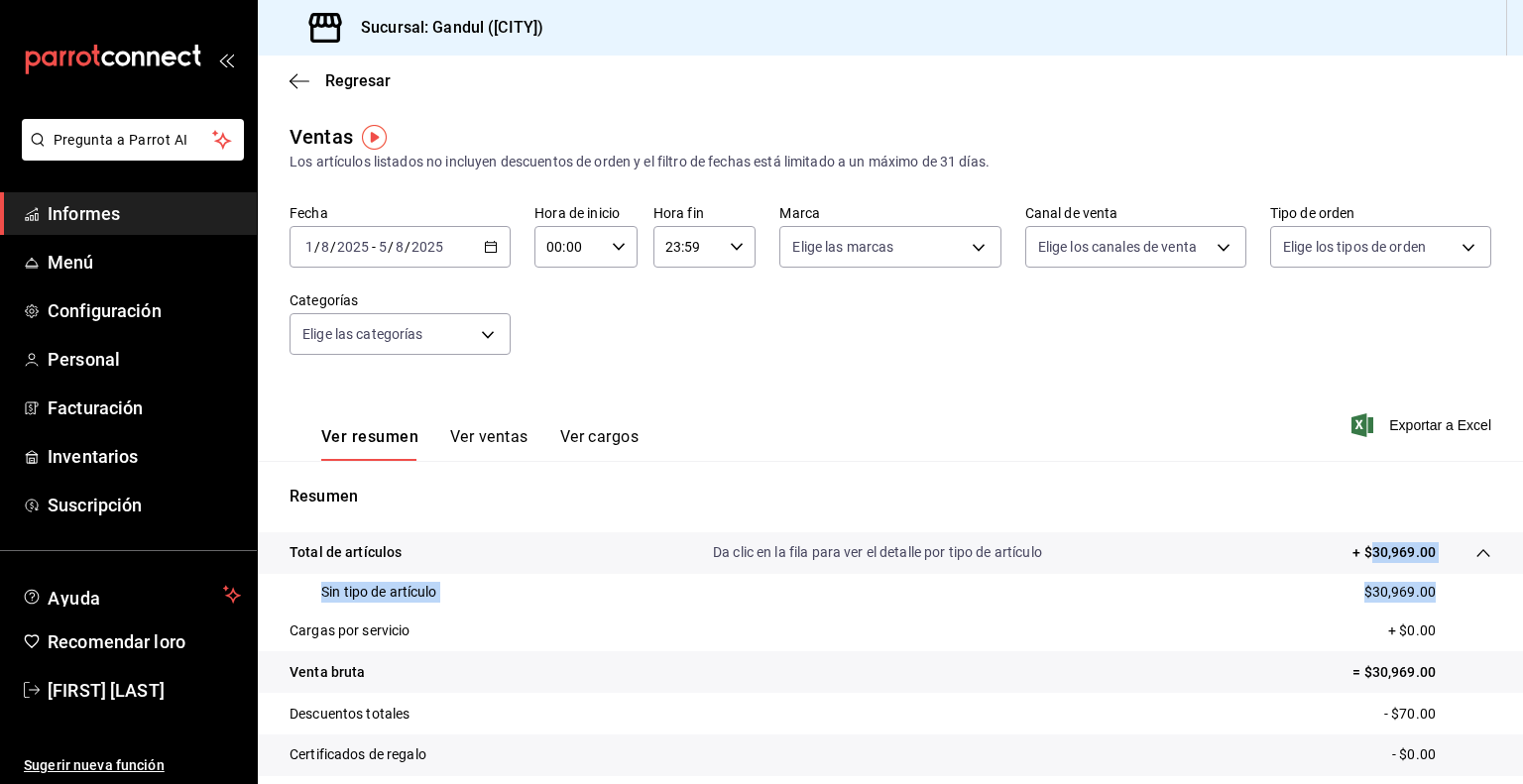 click 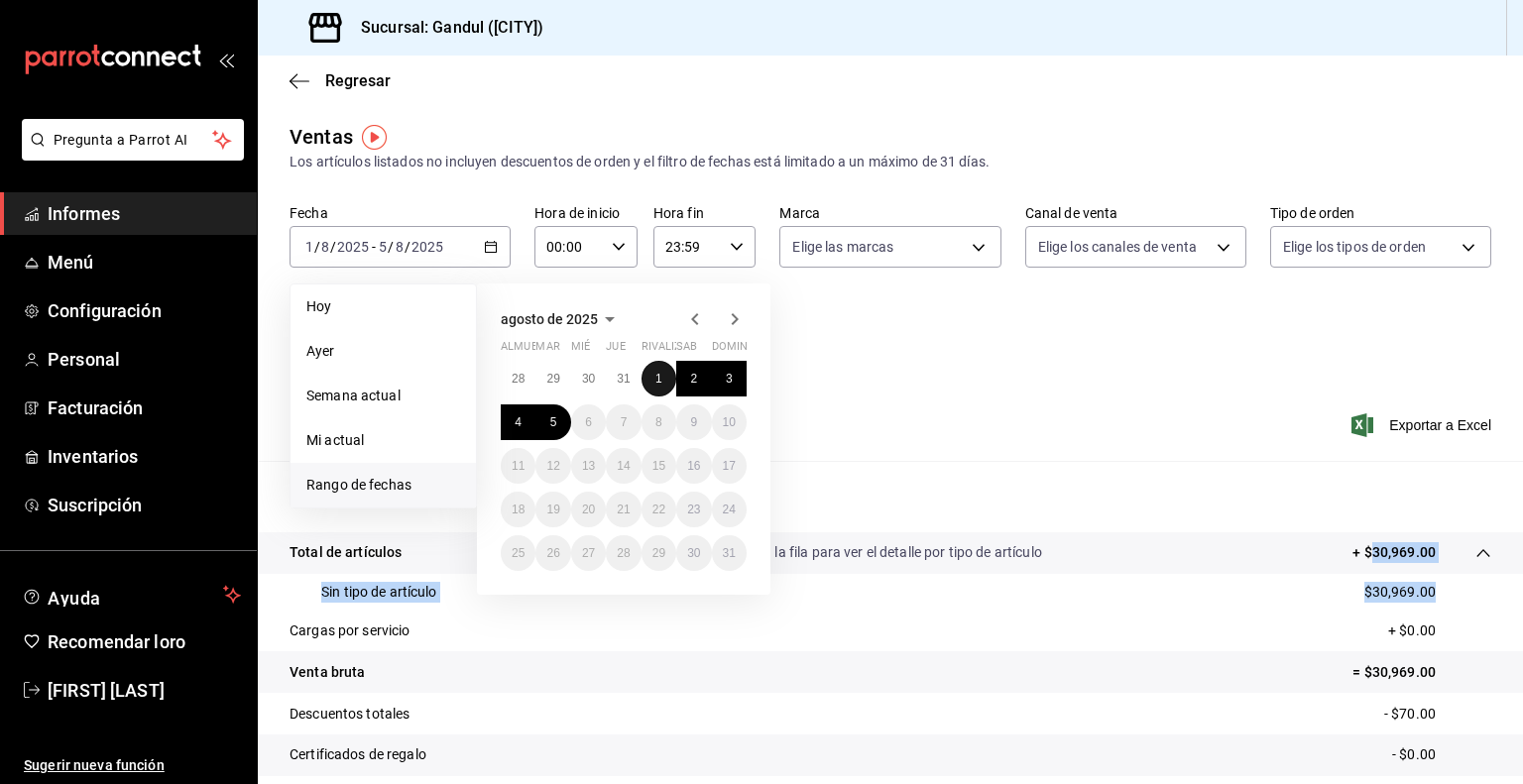 click on "1" at bounding box center [658, 379] 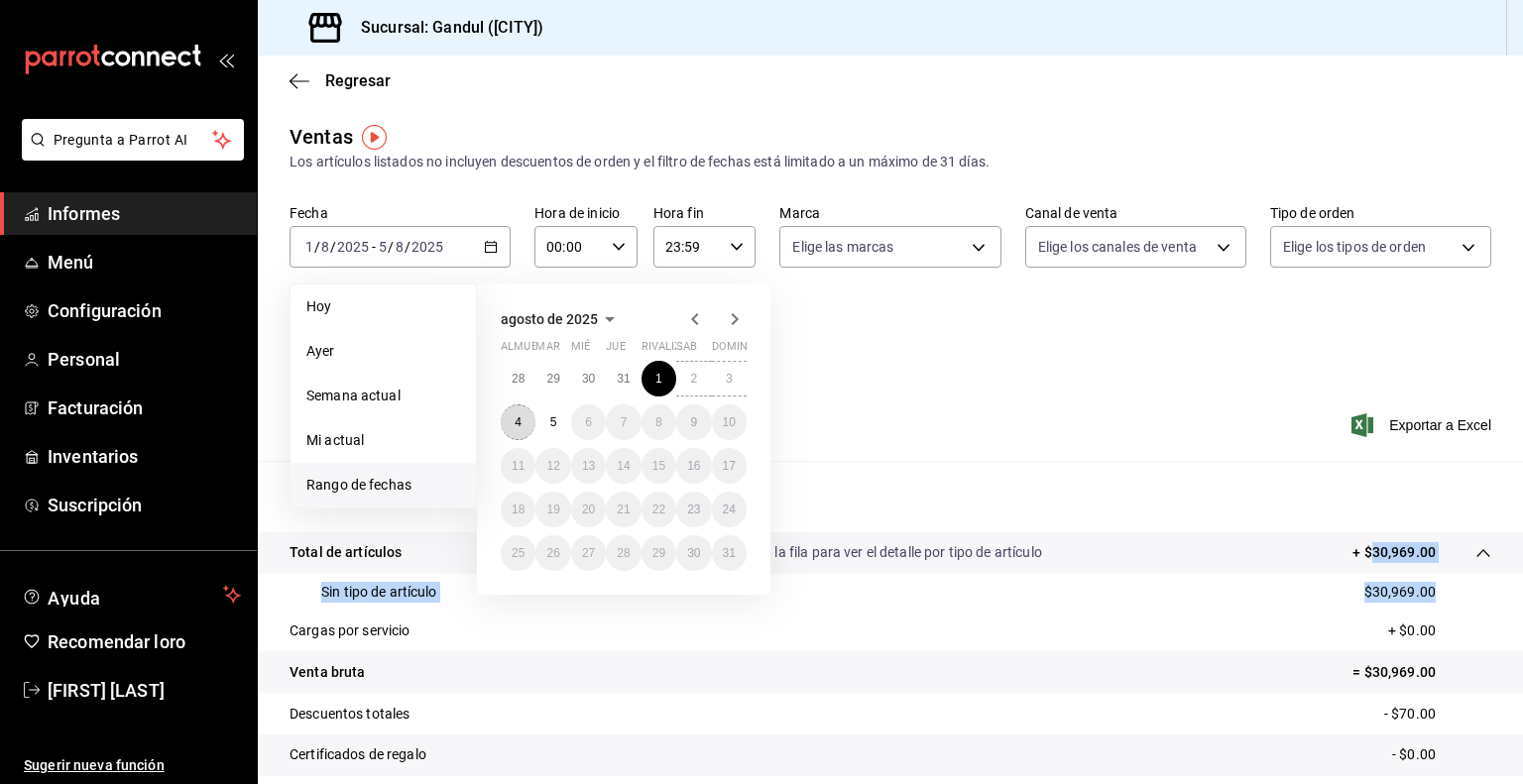 drag, startPoint x: 527, startPoint y: 417, endPoint x: 520, endPoint y: 425, distance: 10.630146 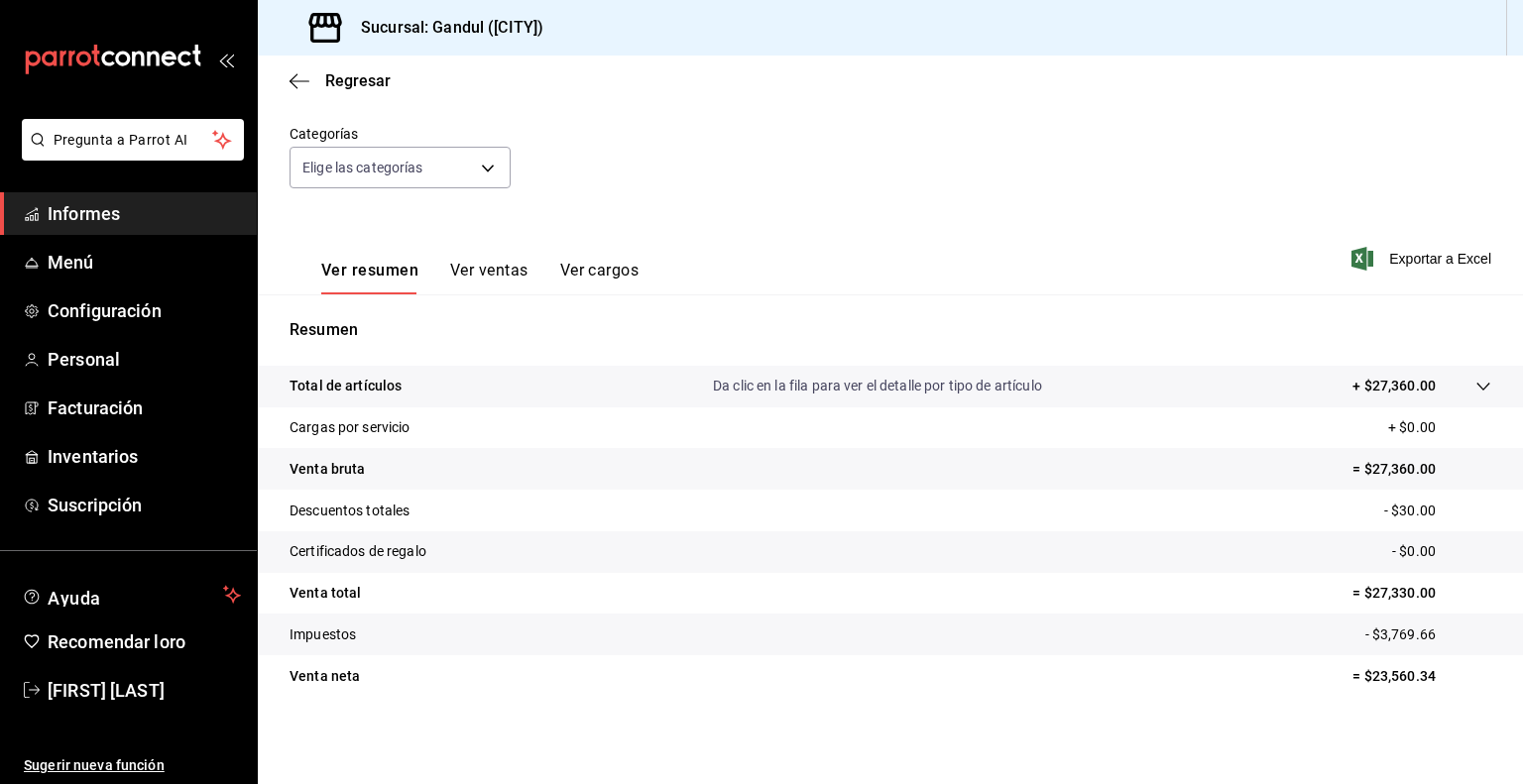 scroll, scrollTop: 0, scrollLeft: 0, axis: both 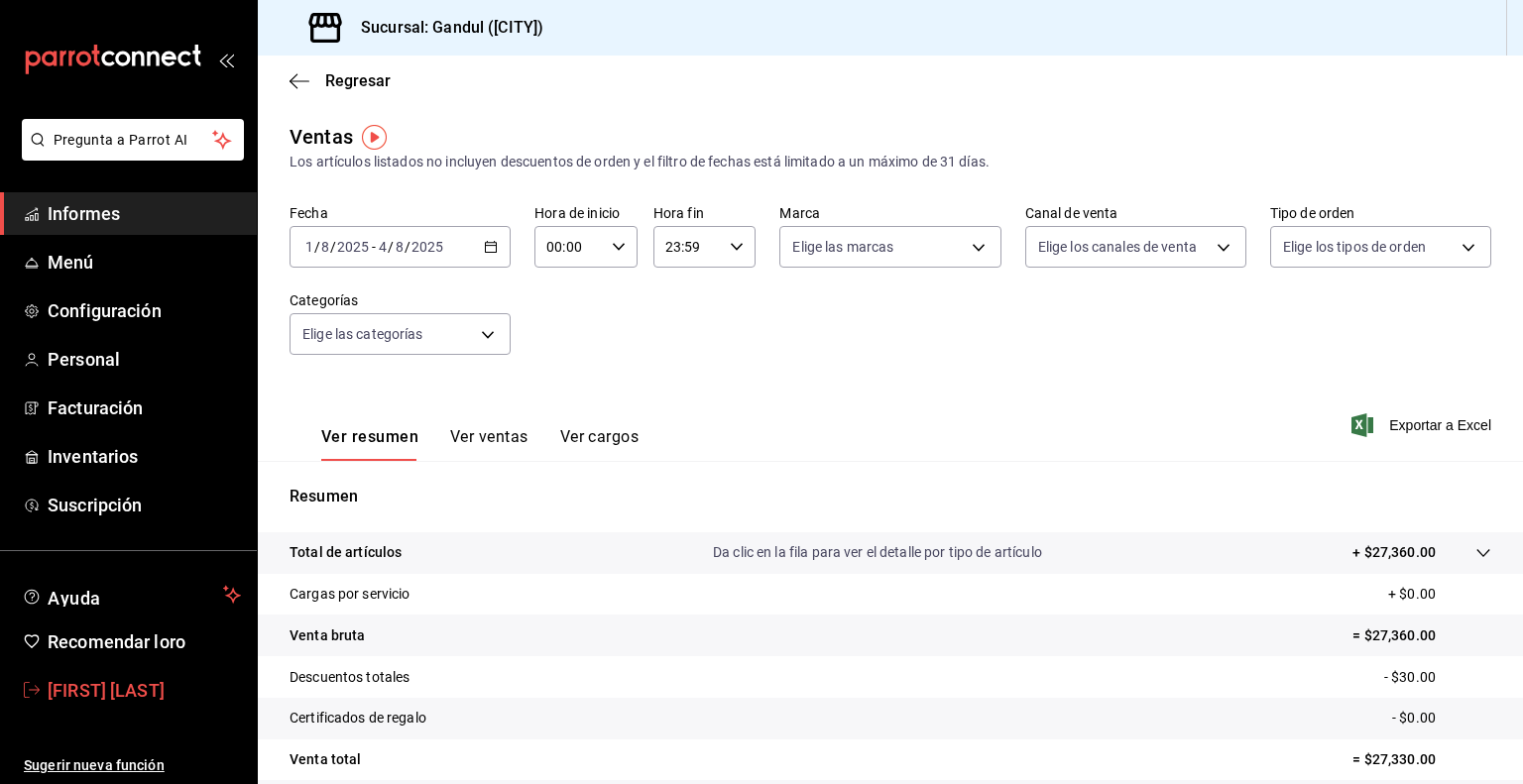 click on "Rodrigo Moreno" at bounding box center (106, 690) 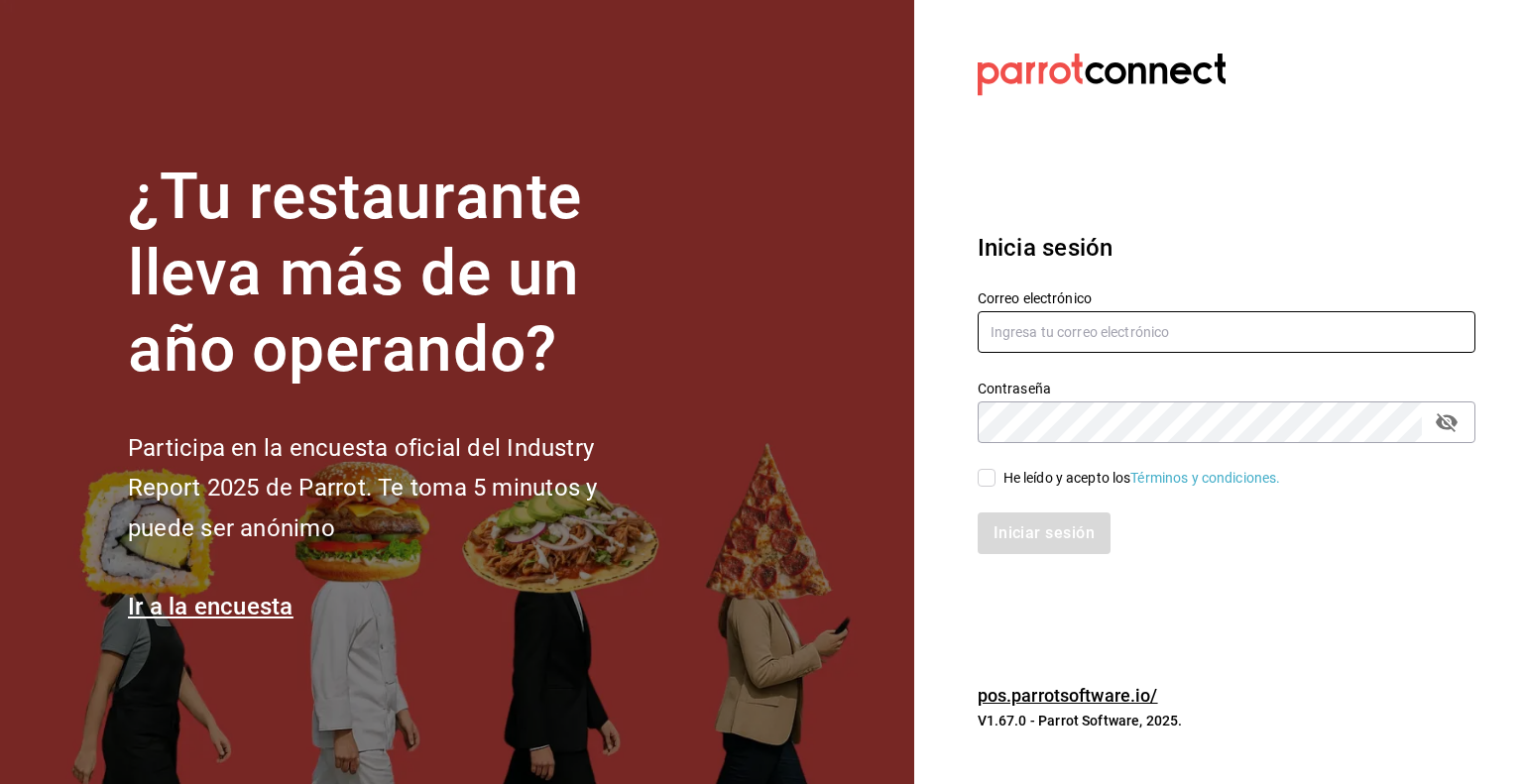 type on "[EMAIL]" 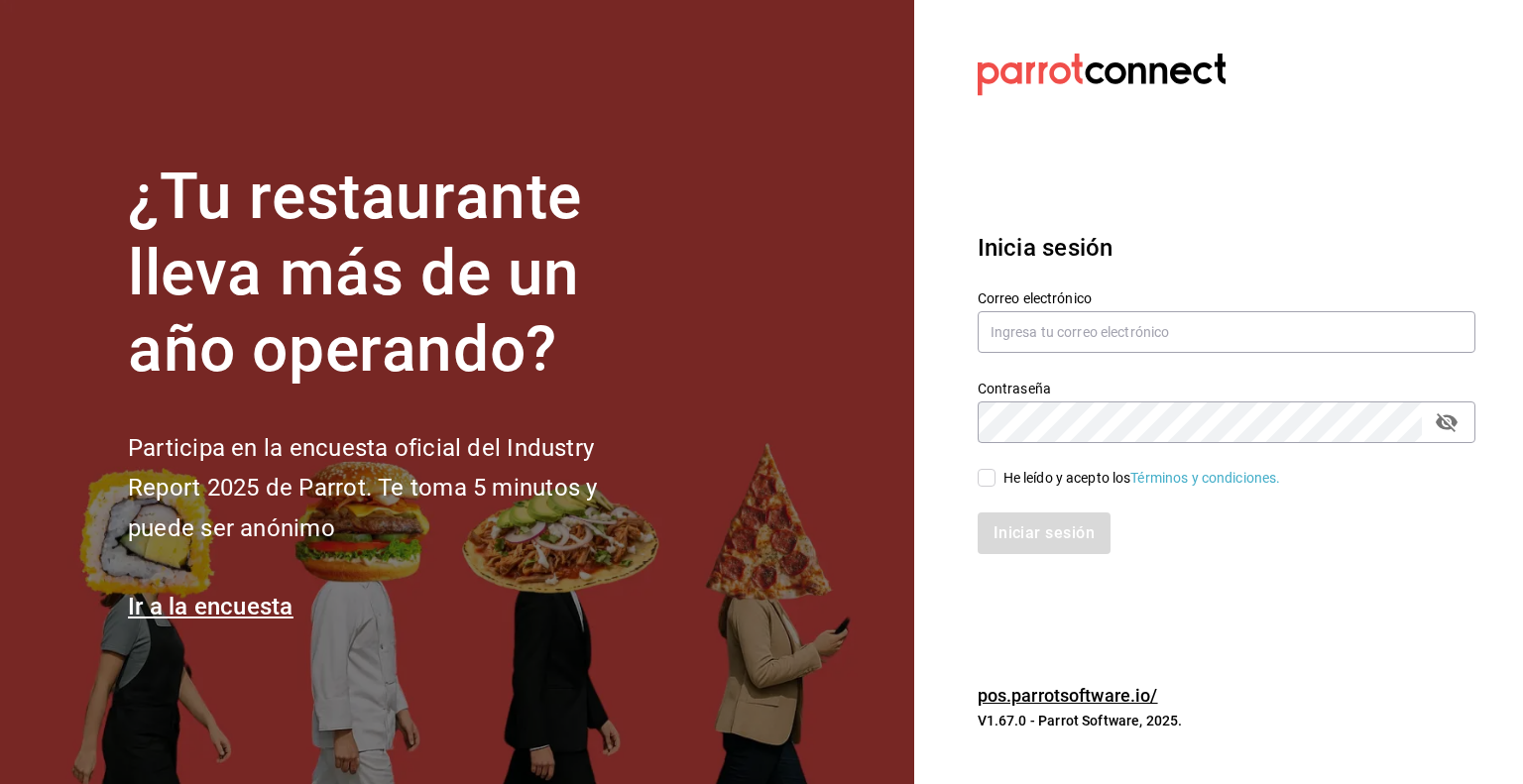 scroll, scrollTop: 0, scrollLeft: 0, axis: both 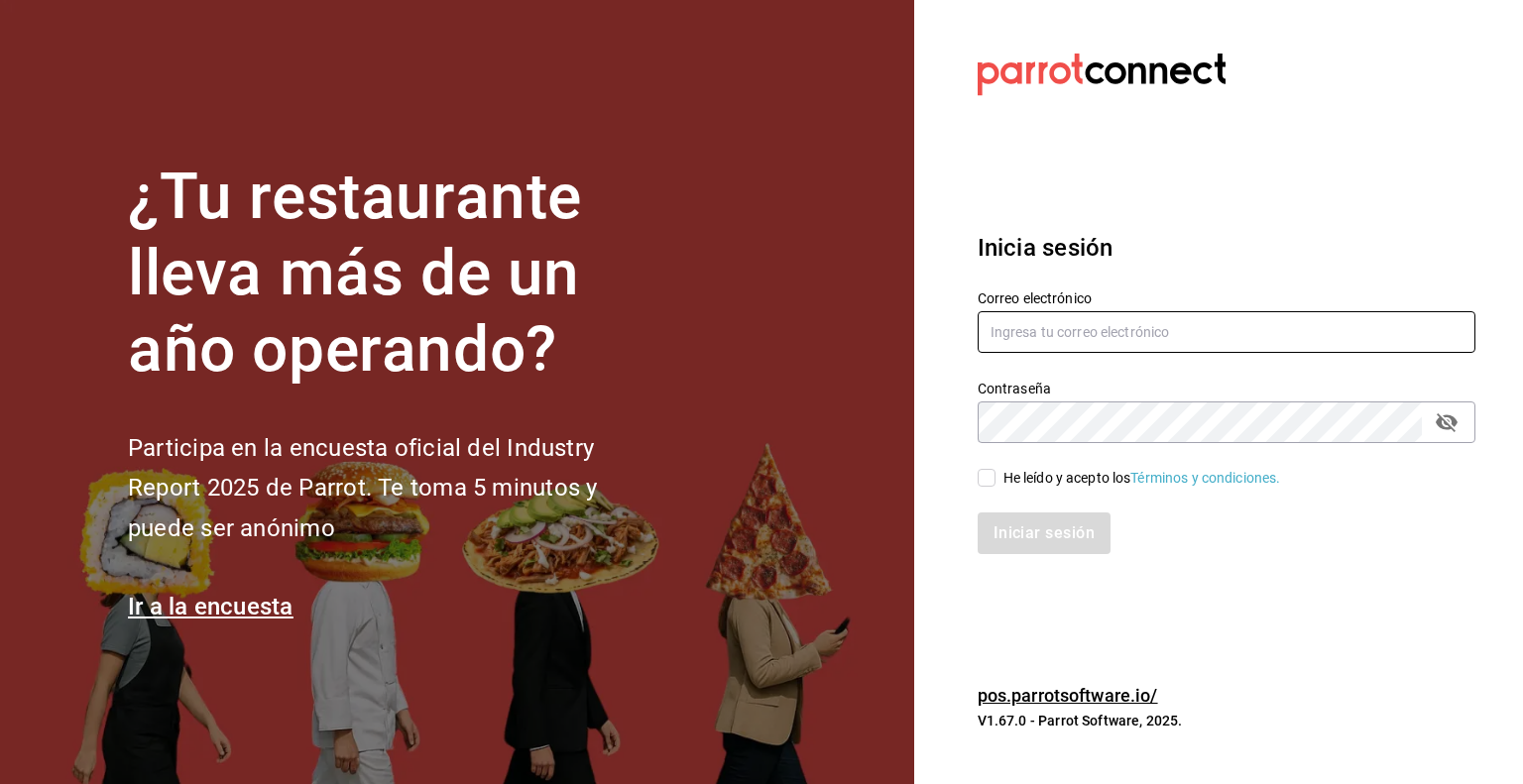type on "[EMAIL]" 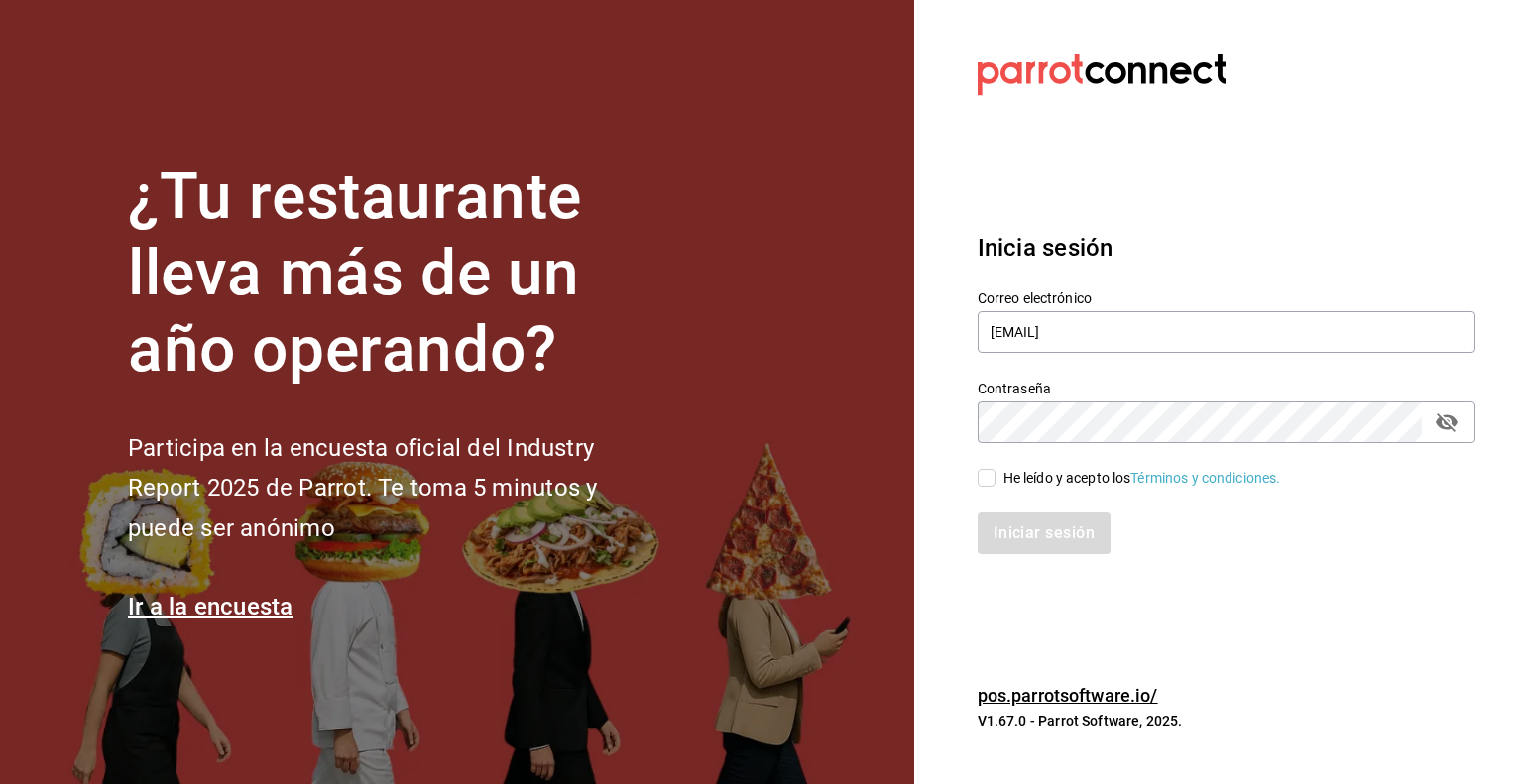 click on "He leído y acepto los  Términos y condiciones." at bounding box center (1138, 478) 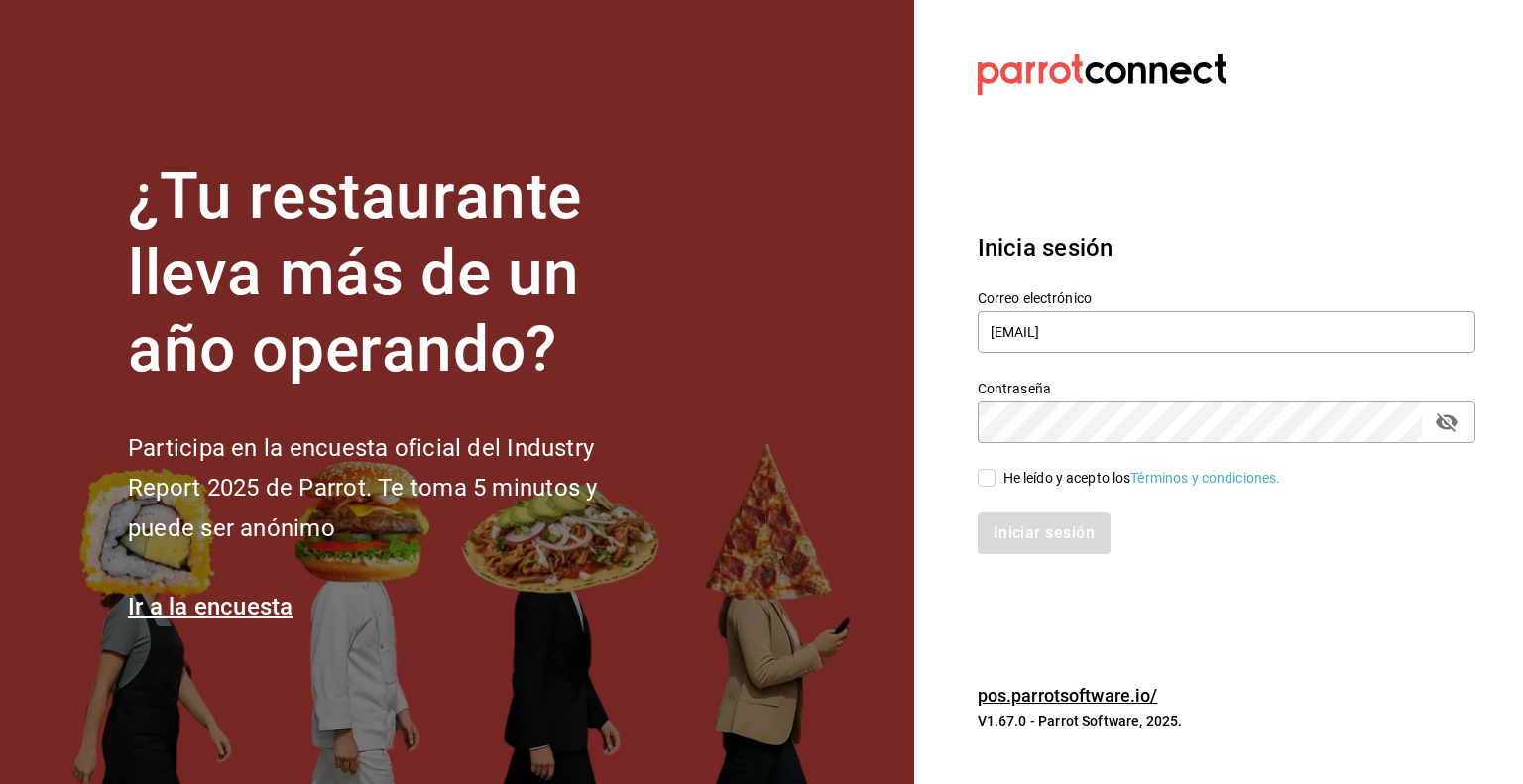 checkbox on "true" 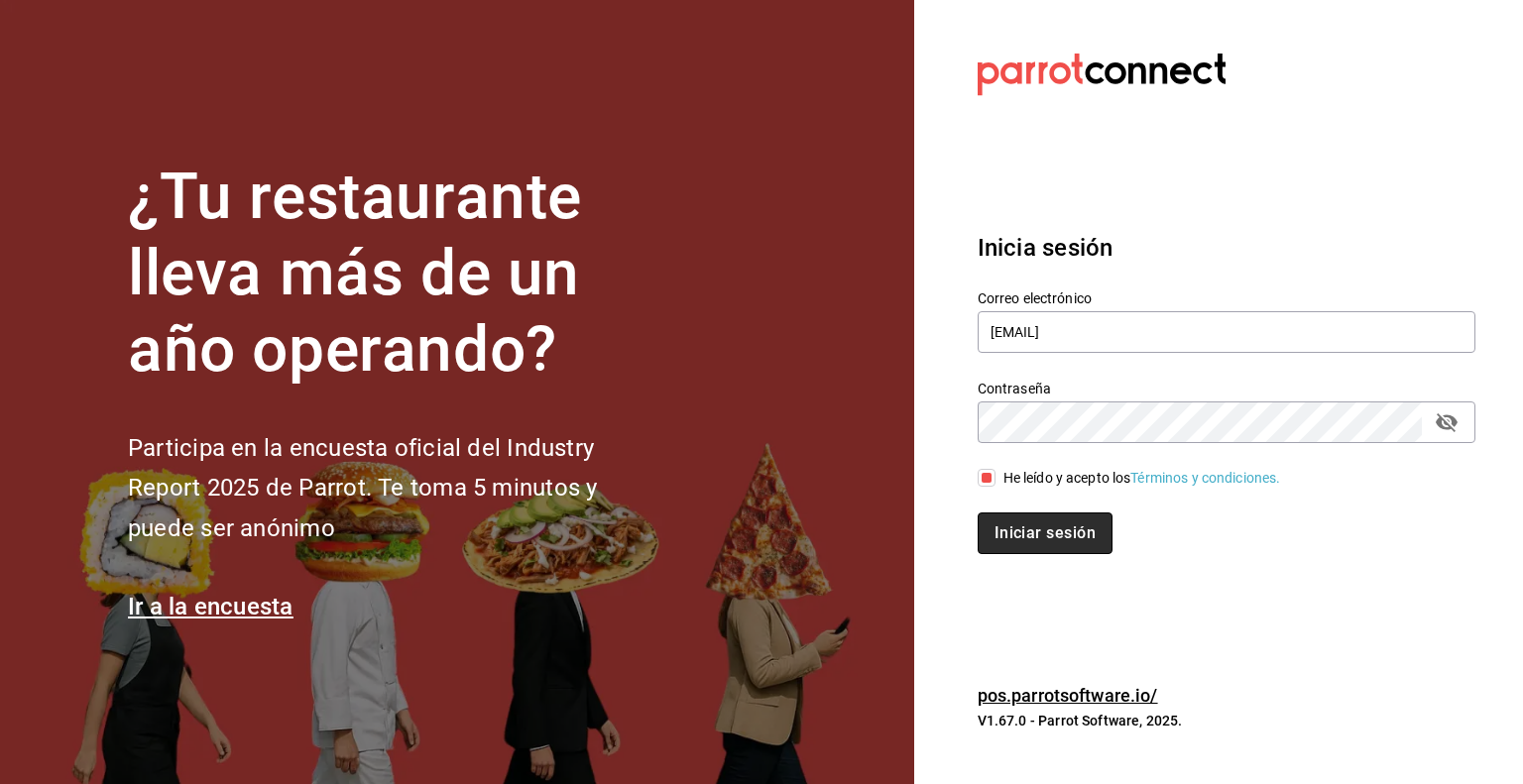 click on "Iniciar sesión" at bounding box center [1045, 533] 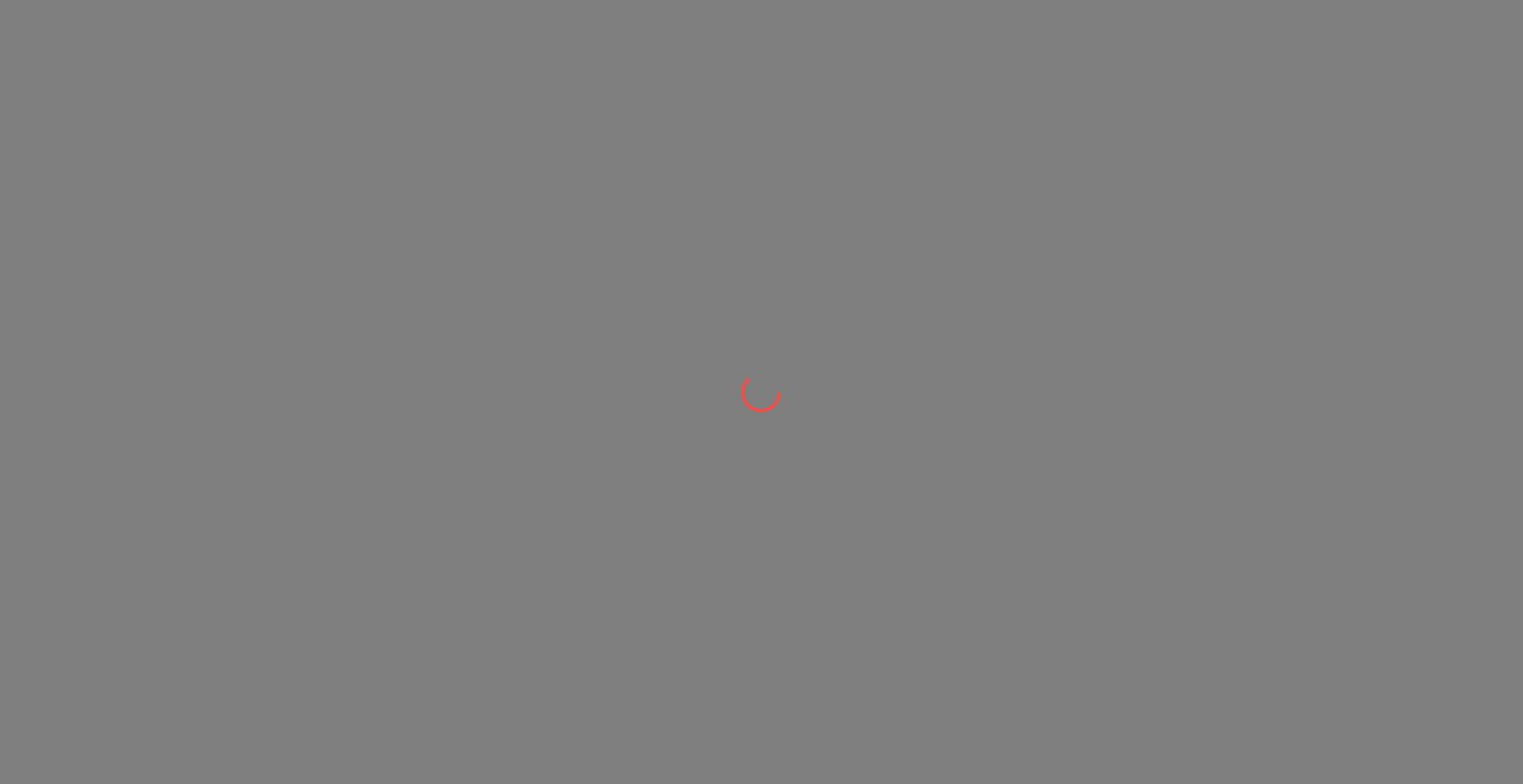 scroll, scrollTop: 0, scrollLeft: 0, axis: both 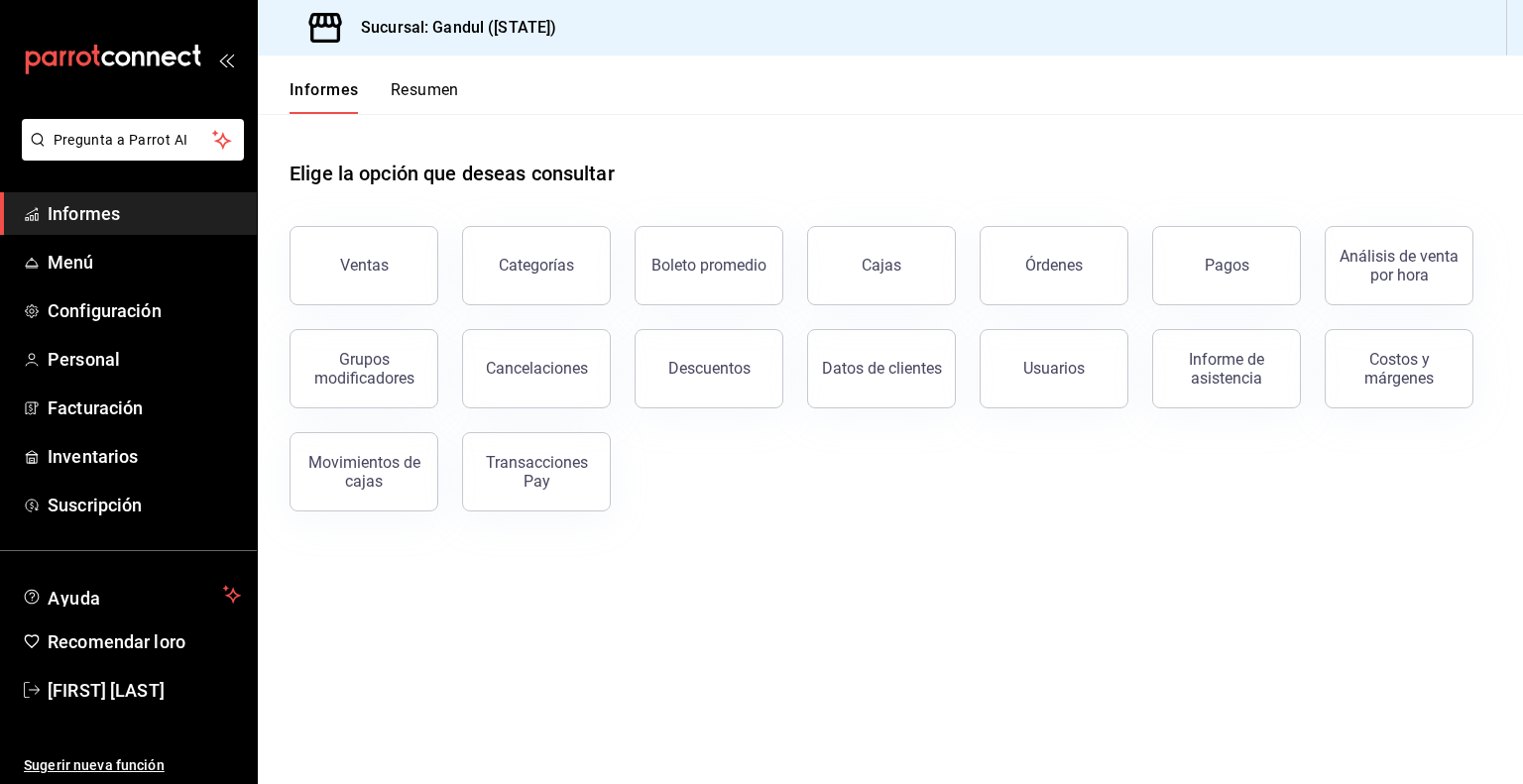 click on "Ventas" at bounding box center [364, 265] 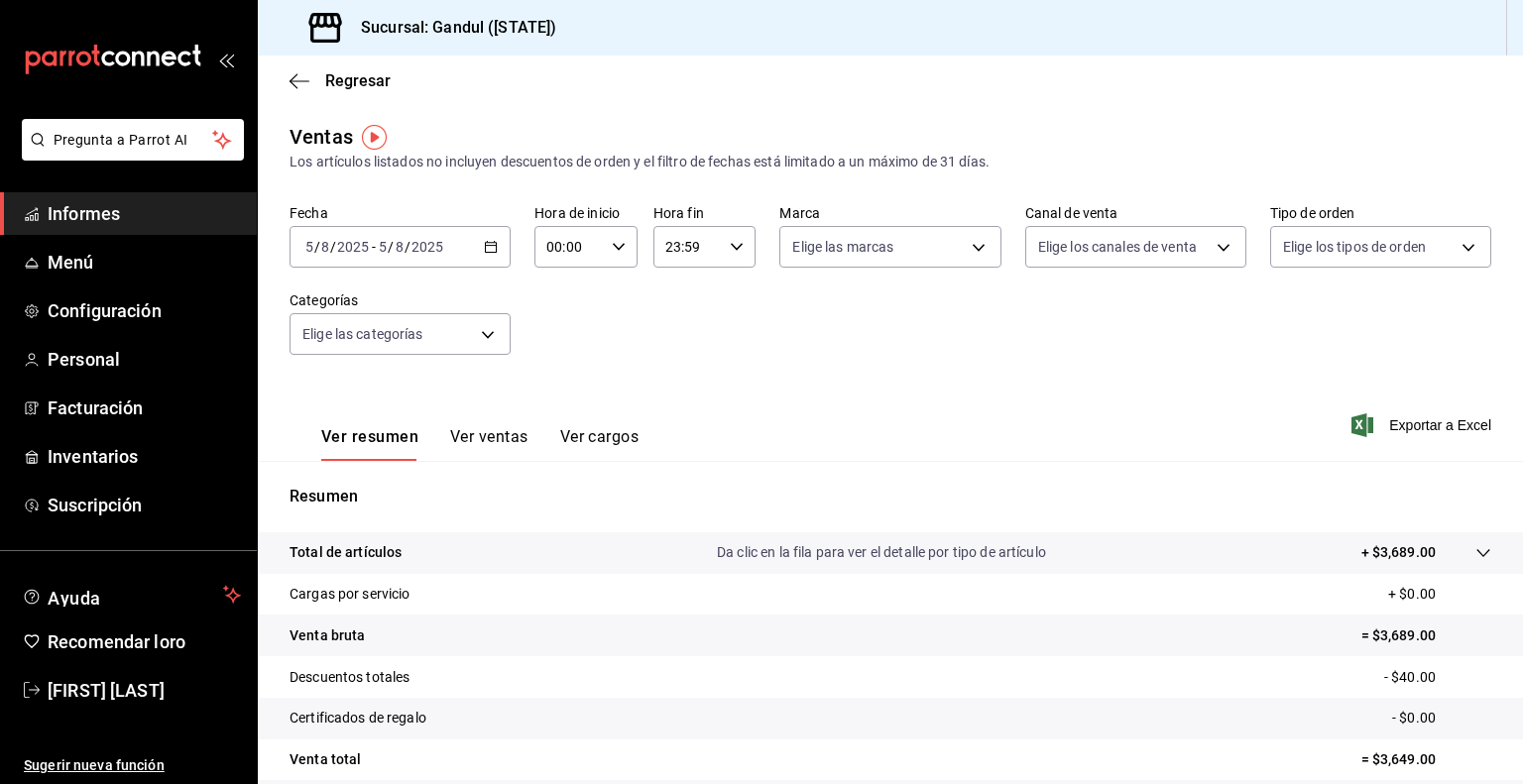 click 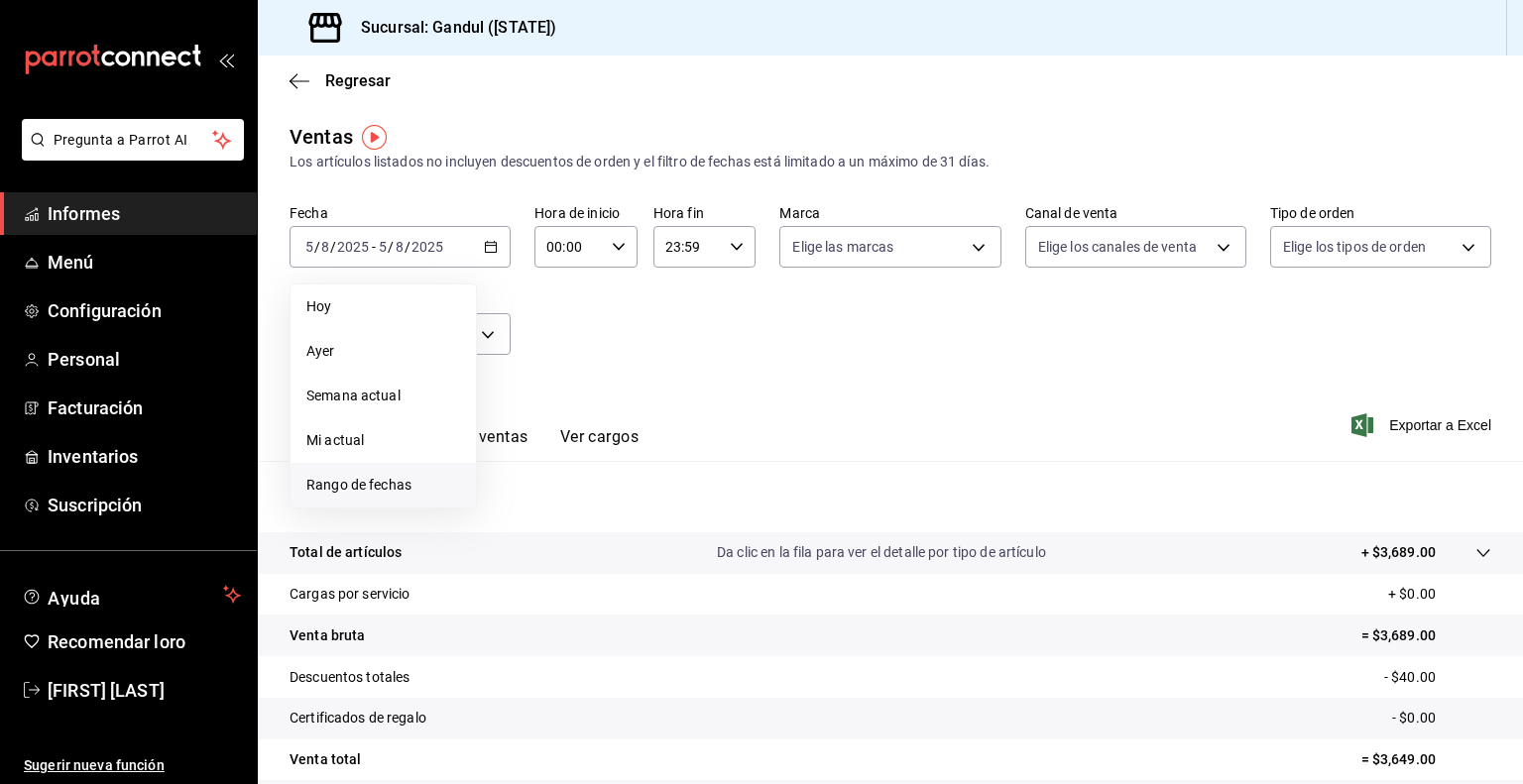 click on "Rango de fechas" at bounding box center (359, 485) 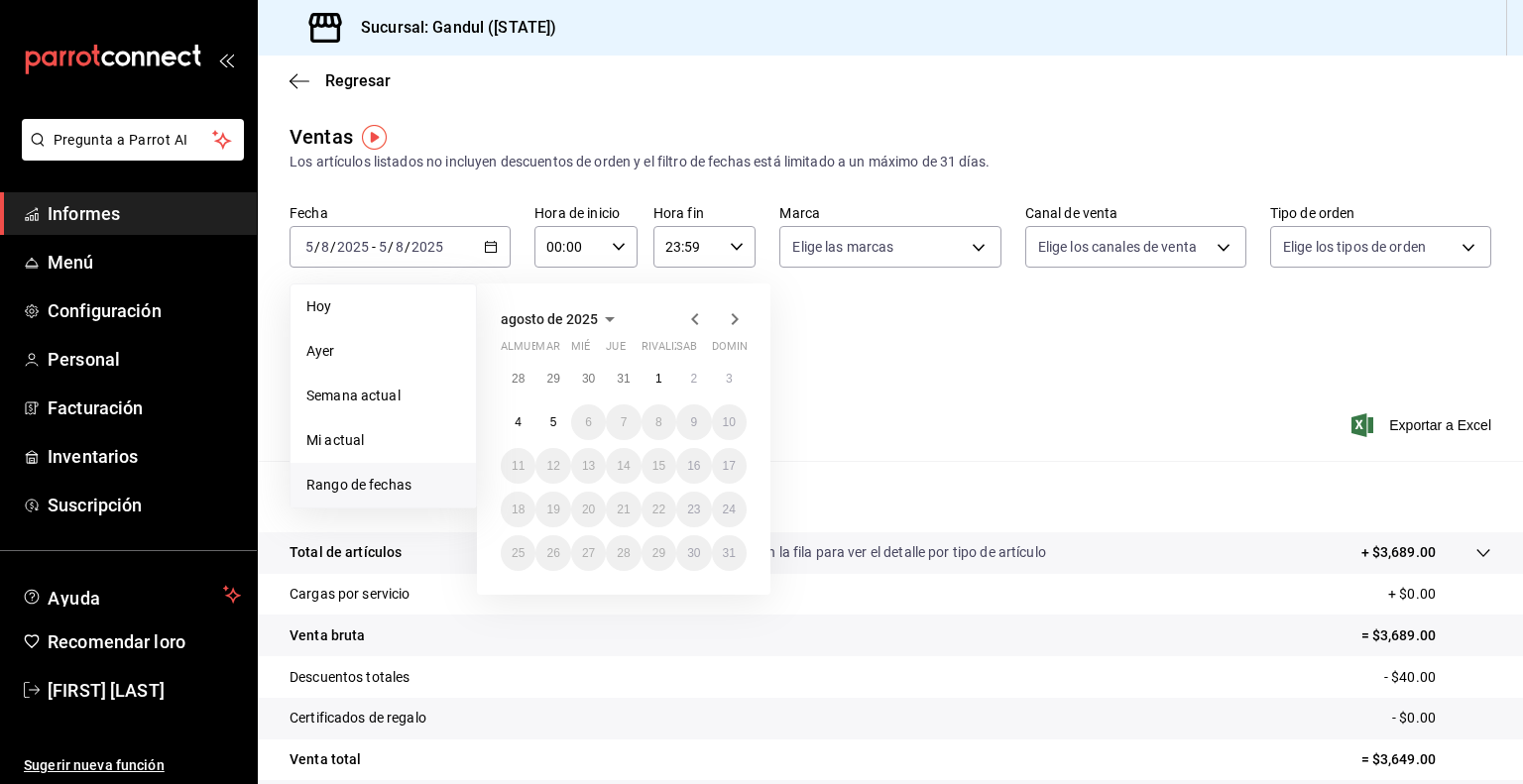 click 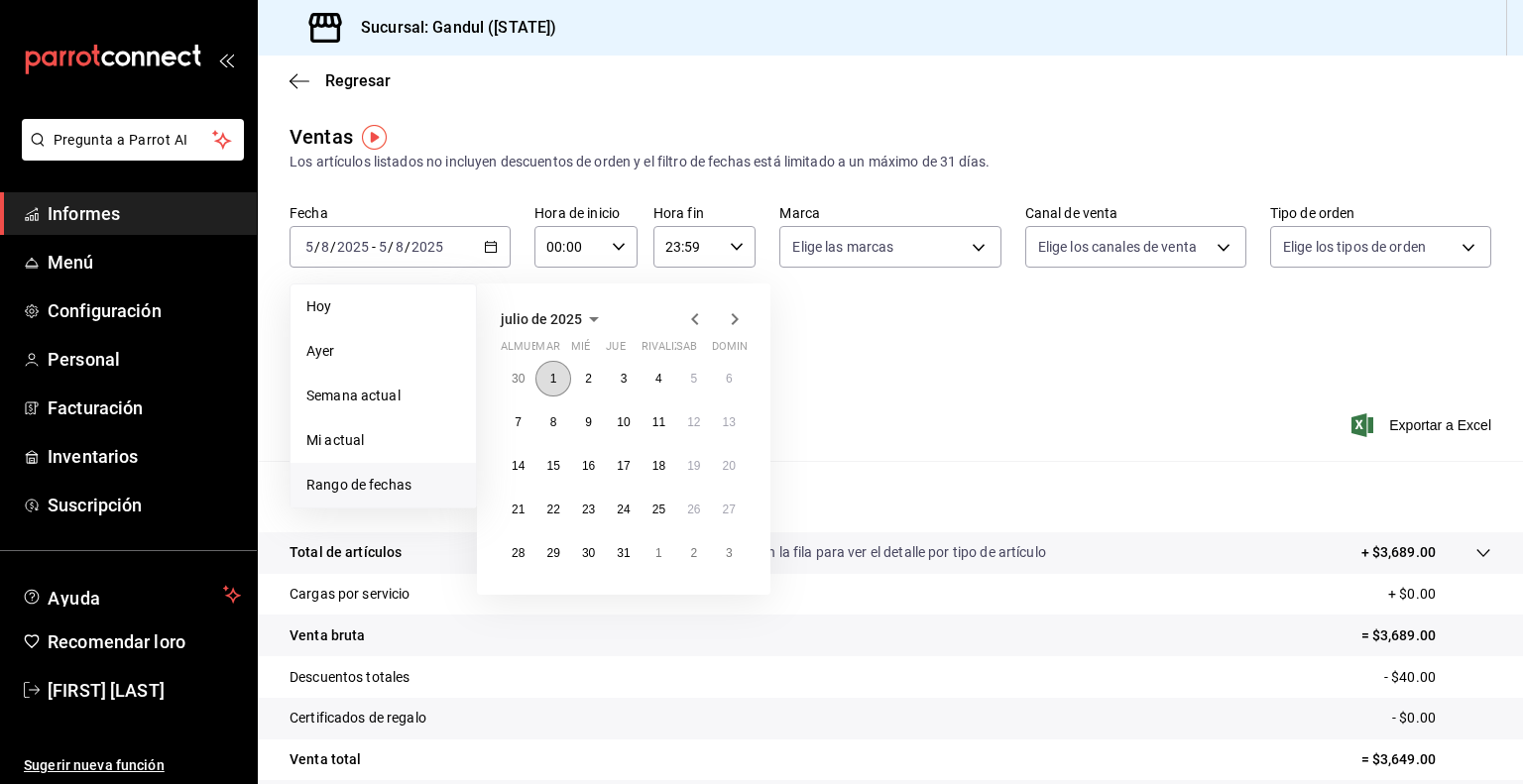 click on "1" at bounding box center [553, 379] 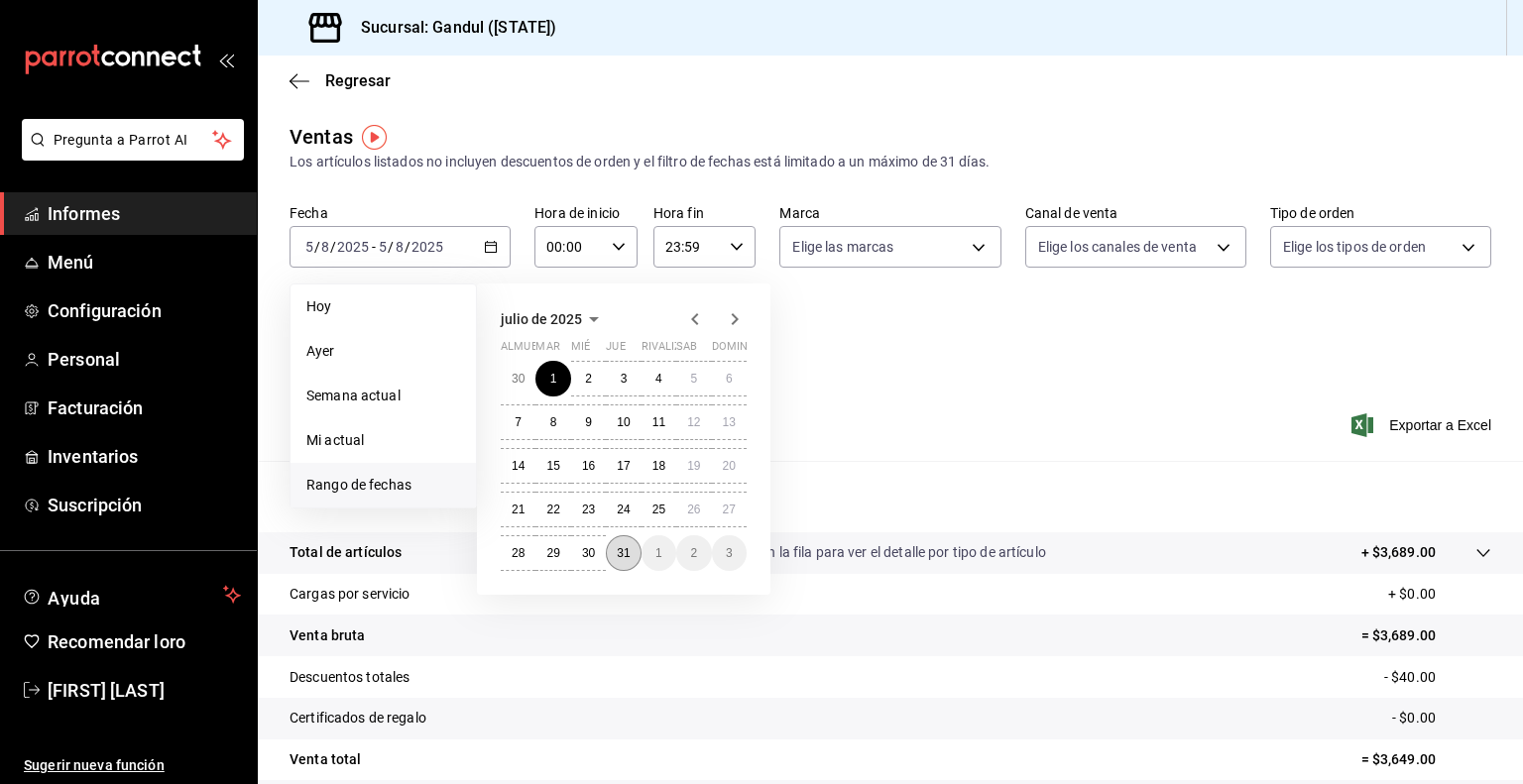 click on "31" at bounding box center [623, 553] 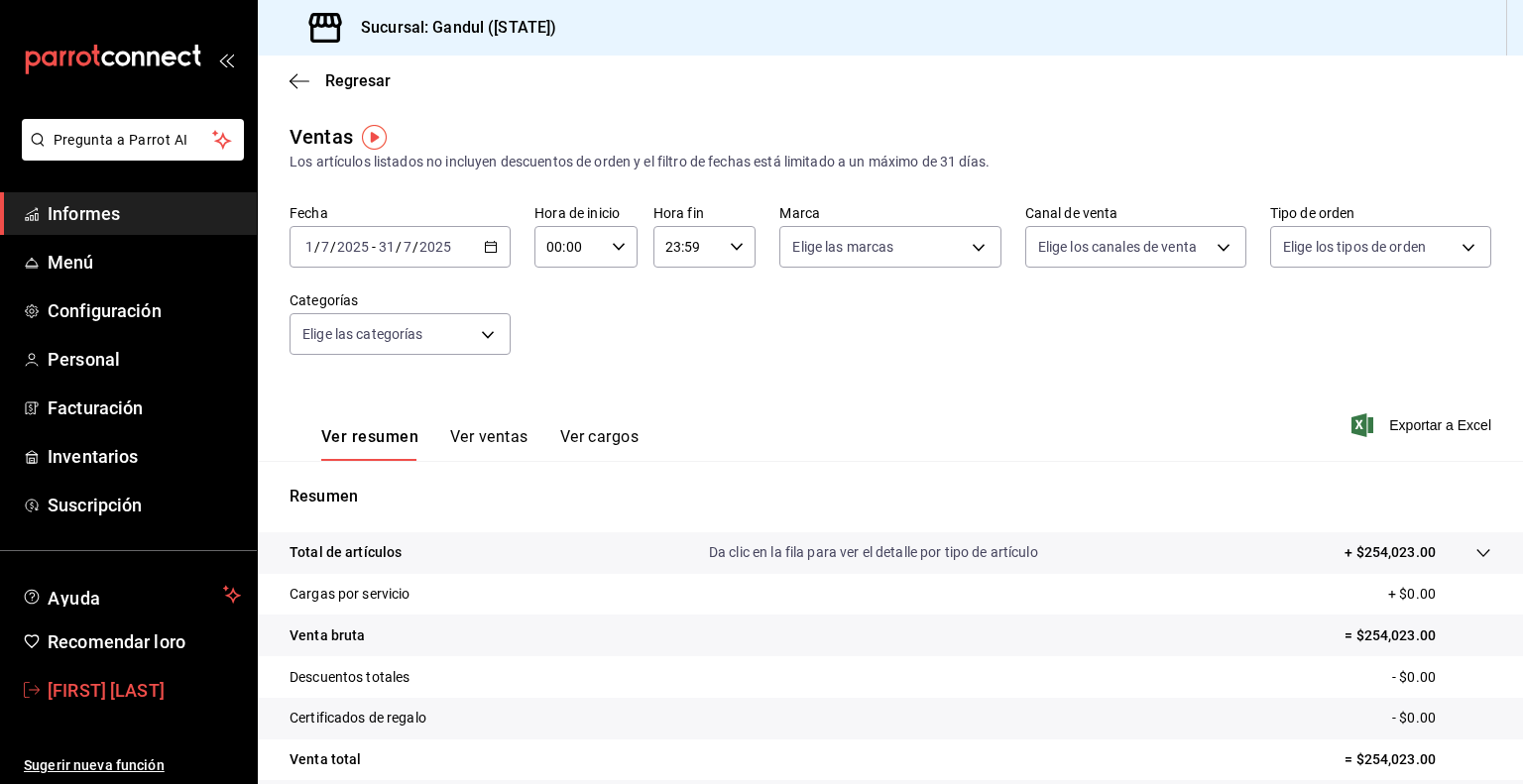 click on "Rodrigo Moreno" at bounding box center [106, 690] 